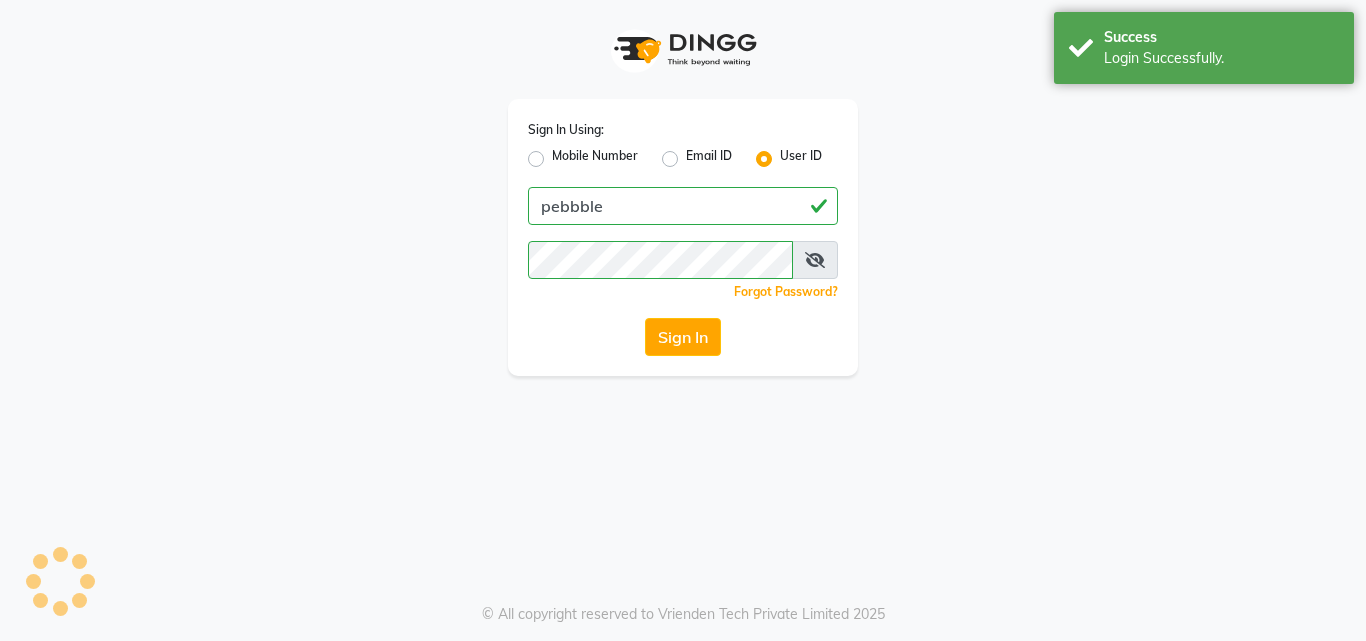 scroll, scrollTop: 0, scrollLeft: 0, axis: both 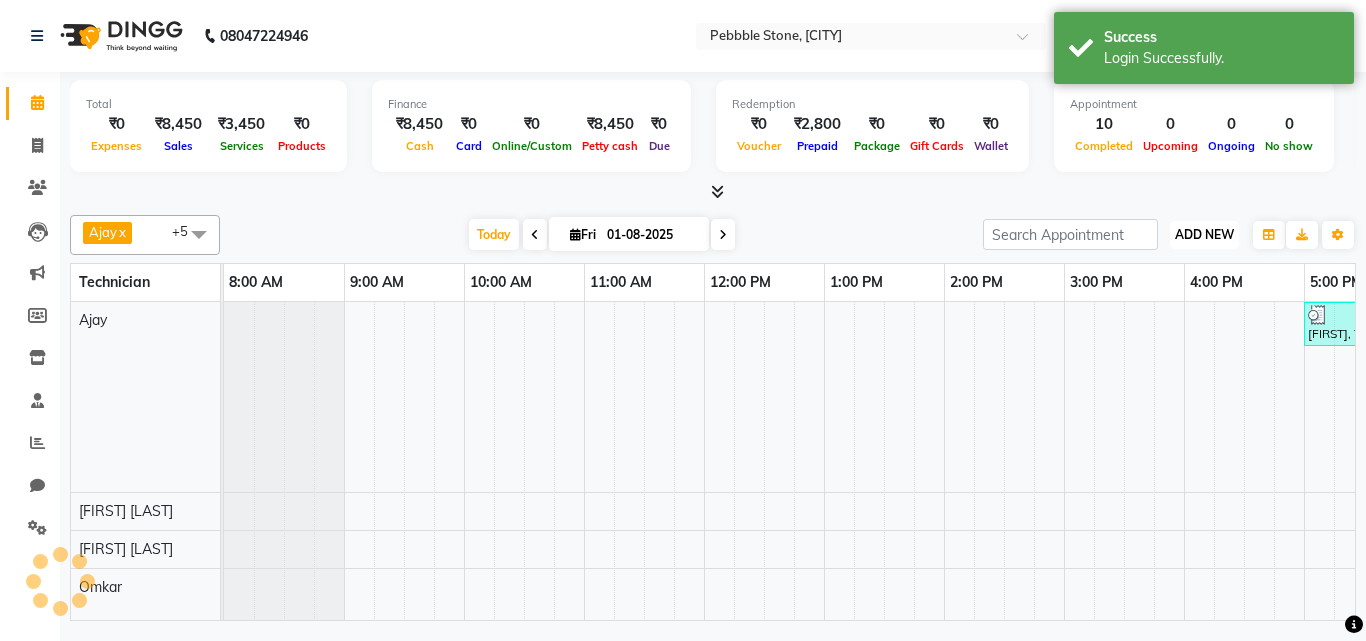 click on "ADD NEW" at bounding box center [1204, 234] 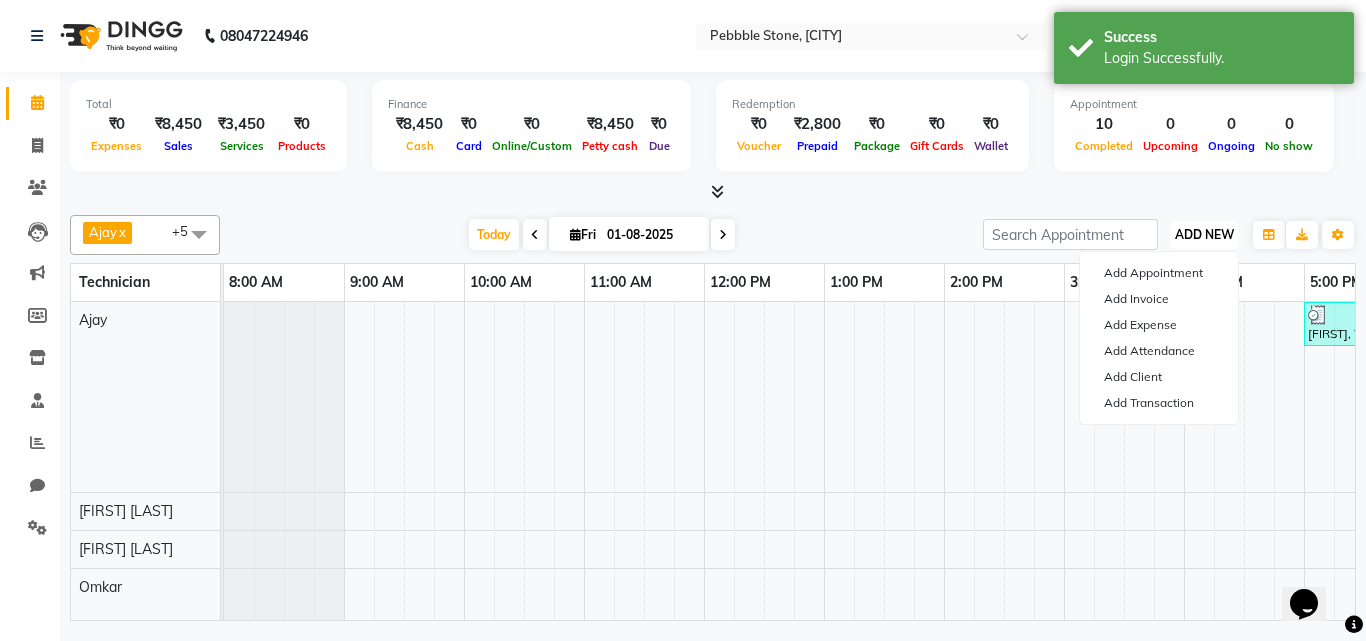 scroll, scrollTop: 0, scrollLeft: 0, axis: both 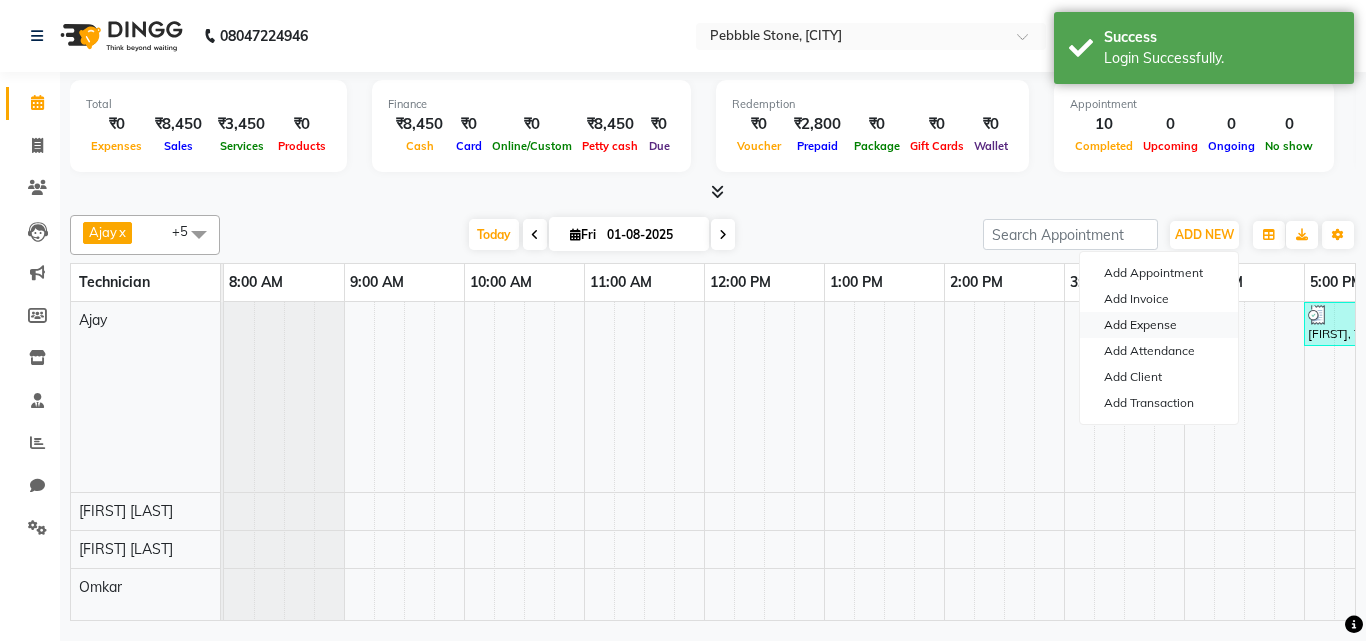 click on "Add Expense" at bounding box center (1159, 325) 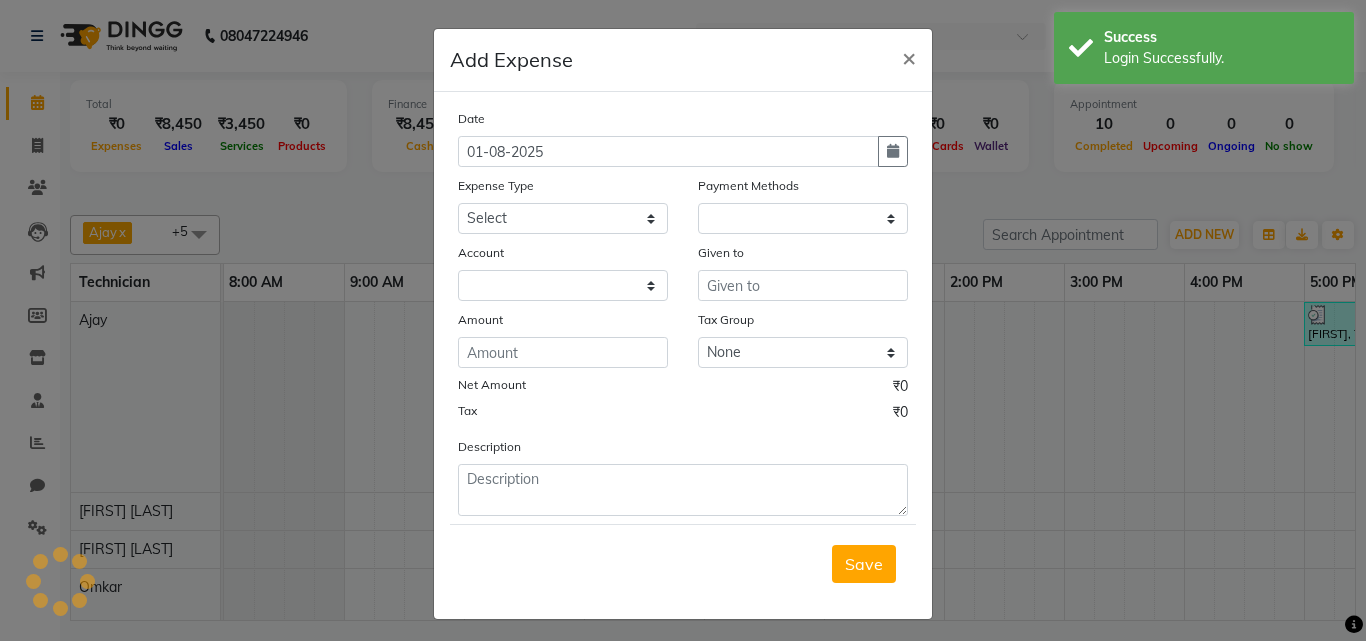 select on "1" 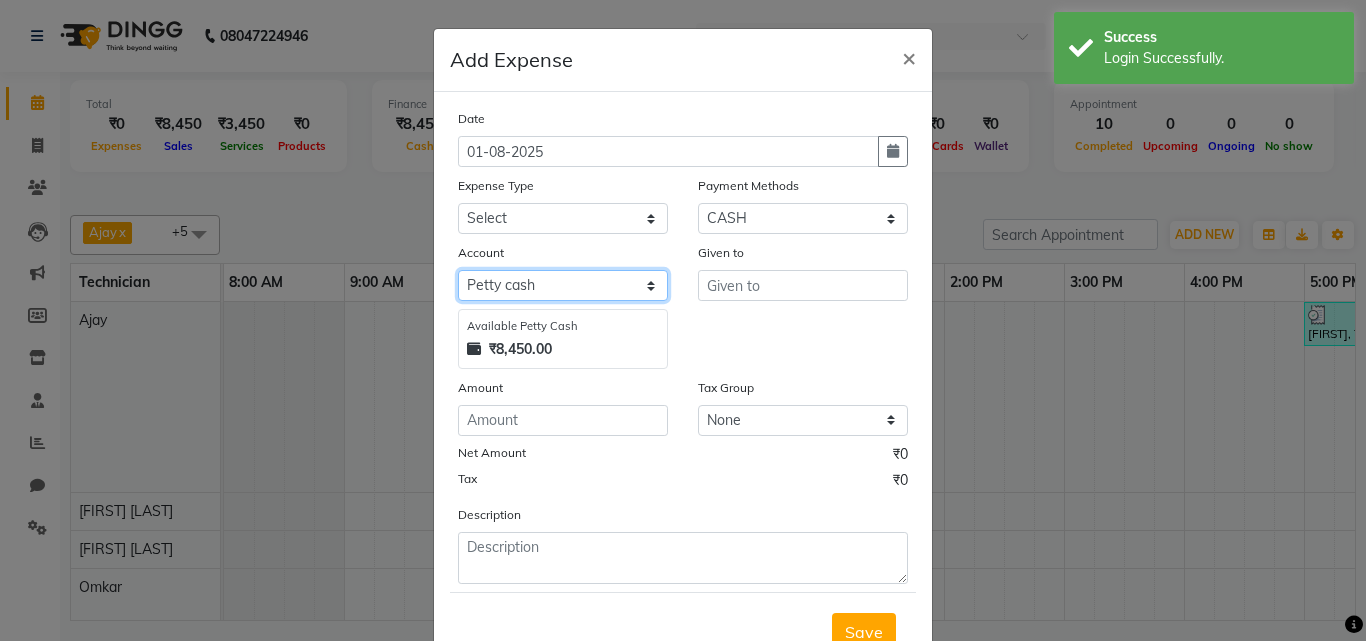 click on "Select Petty cash Default account" 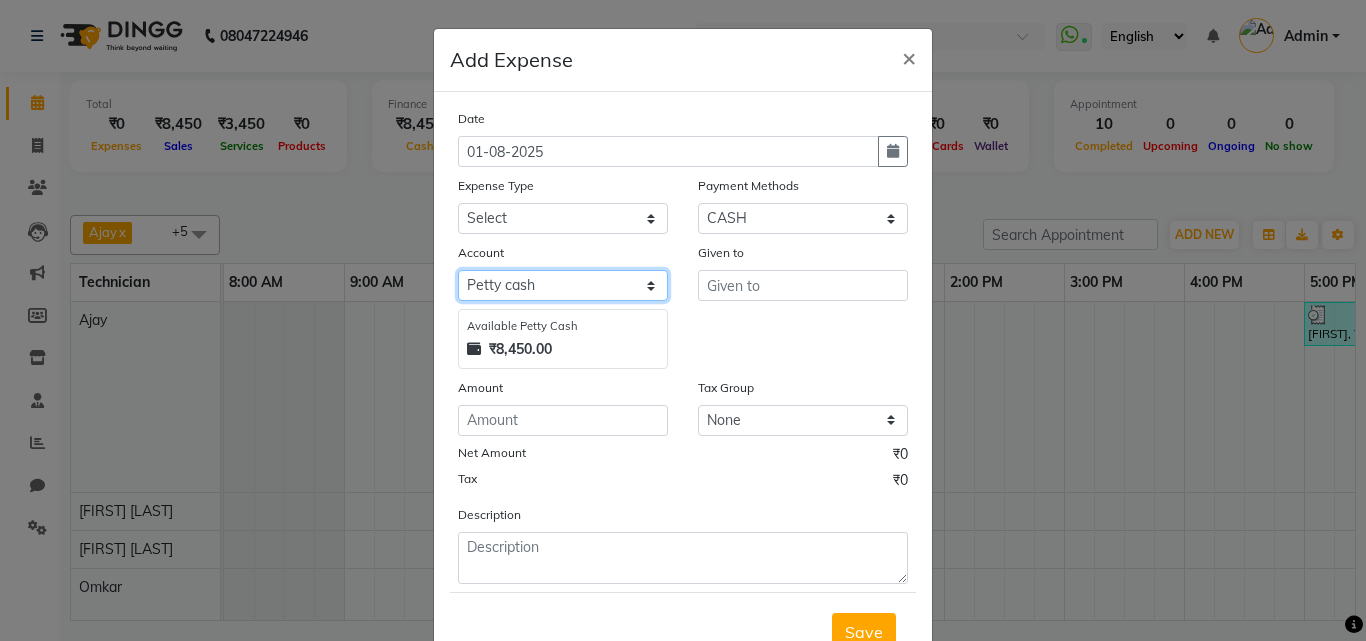 click on "Select Petty cash Default account" 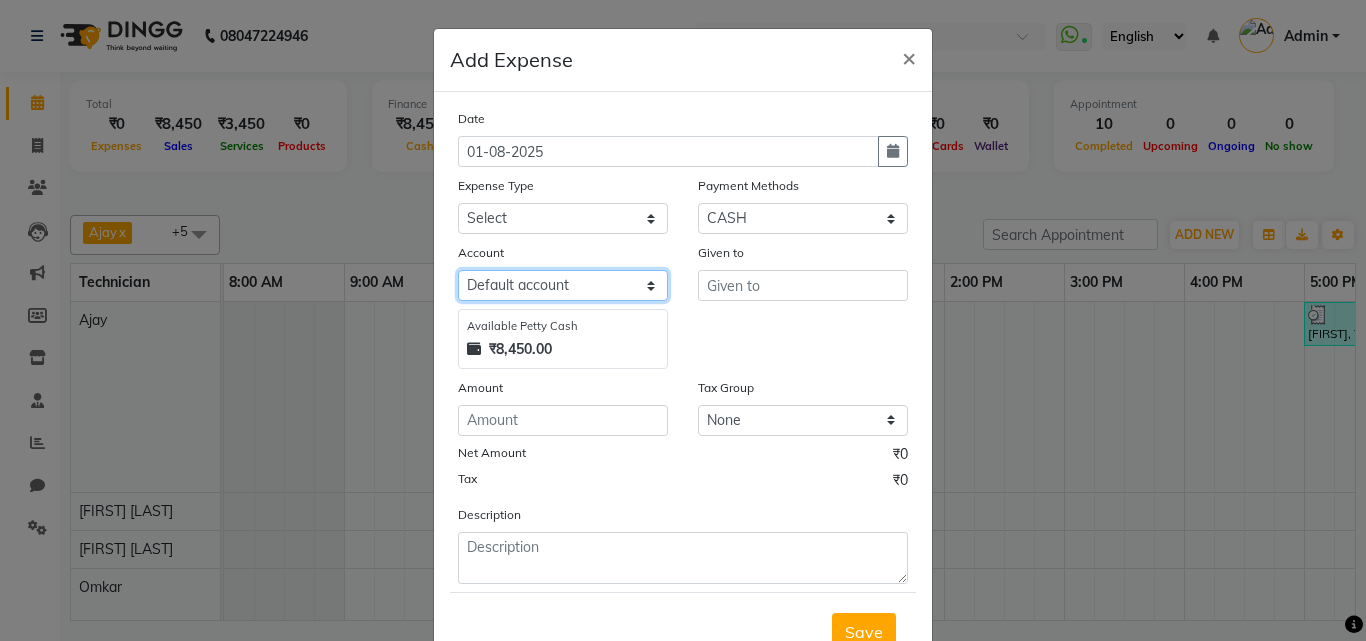 click on "Select Petty cash Default account" 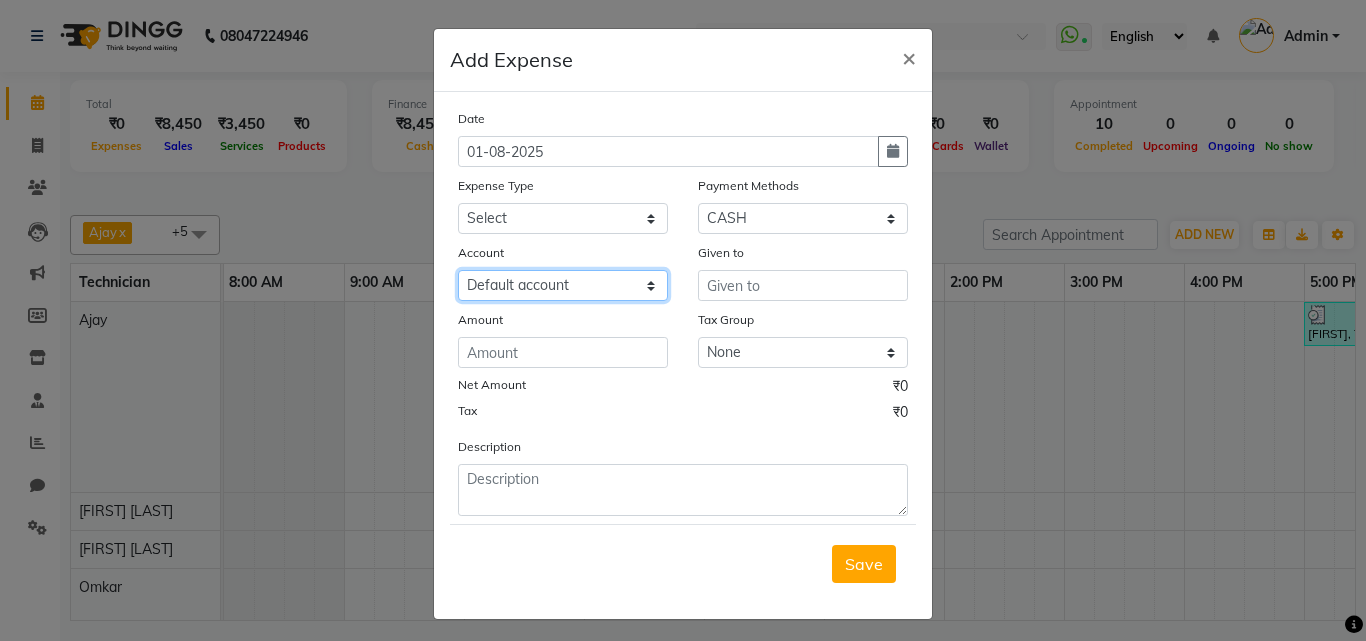 click on "Select Petty cash Default account" 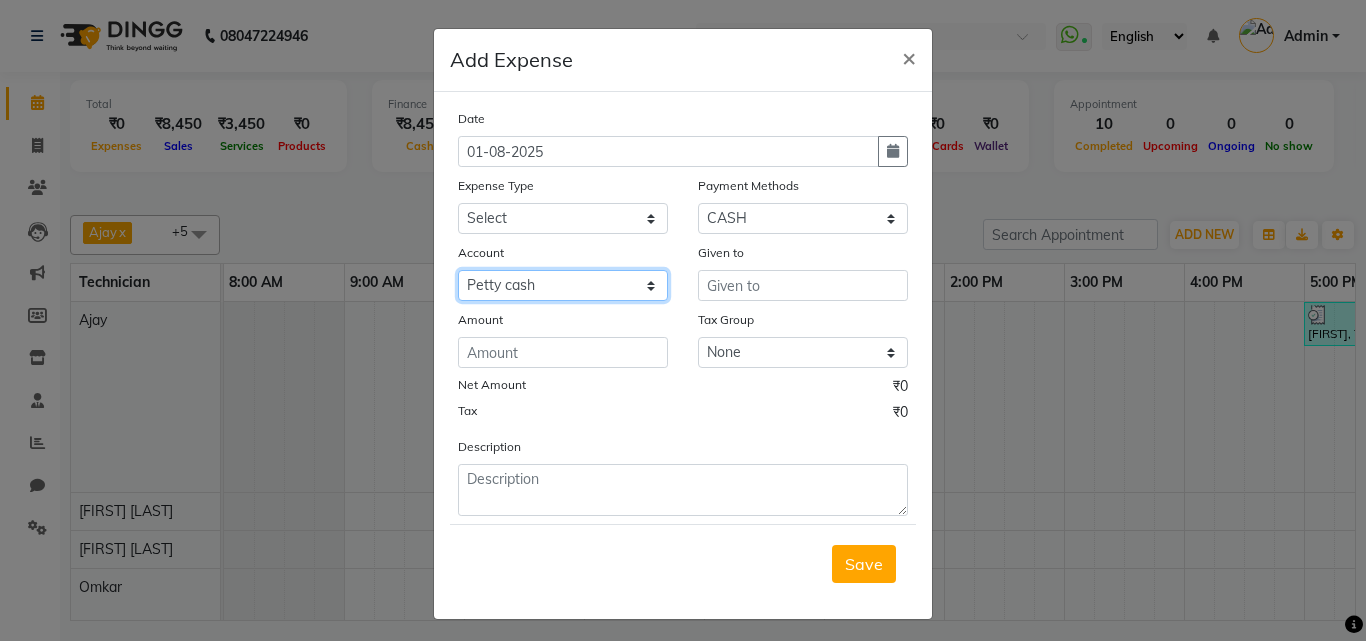 click on "Select Petty cash Default account" 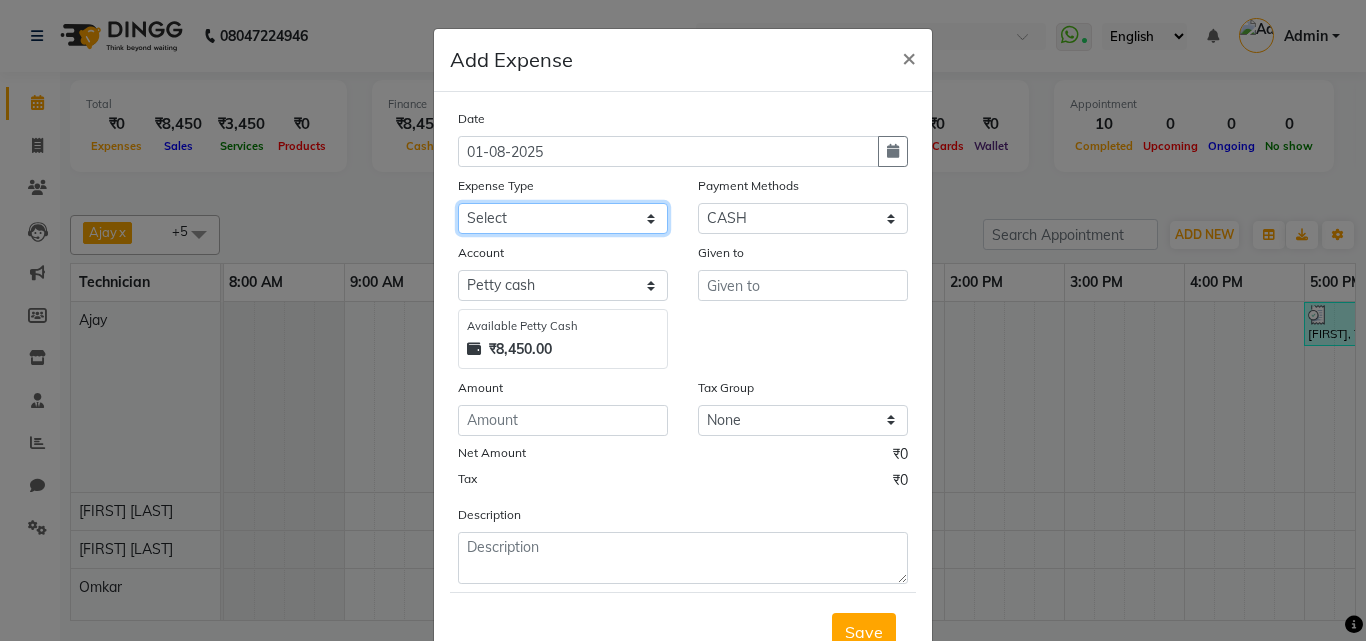 click on "Select Advance Salary Bank charges Car maintenance  Cash transfer to bank Cash transfer to hub Client Snacks Clinical charges Equipment Fuel Govt fee Incentive Insurance International purchase Loan Repayment Maintenance Marketing Miscellaneous MRA Other Pantry Product Rent Salary Staff Snacks Tax Tea & Refreshment Utilities" 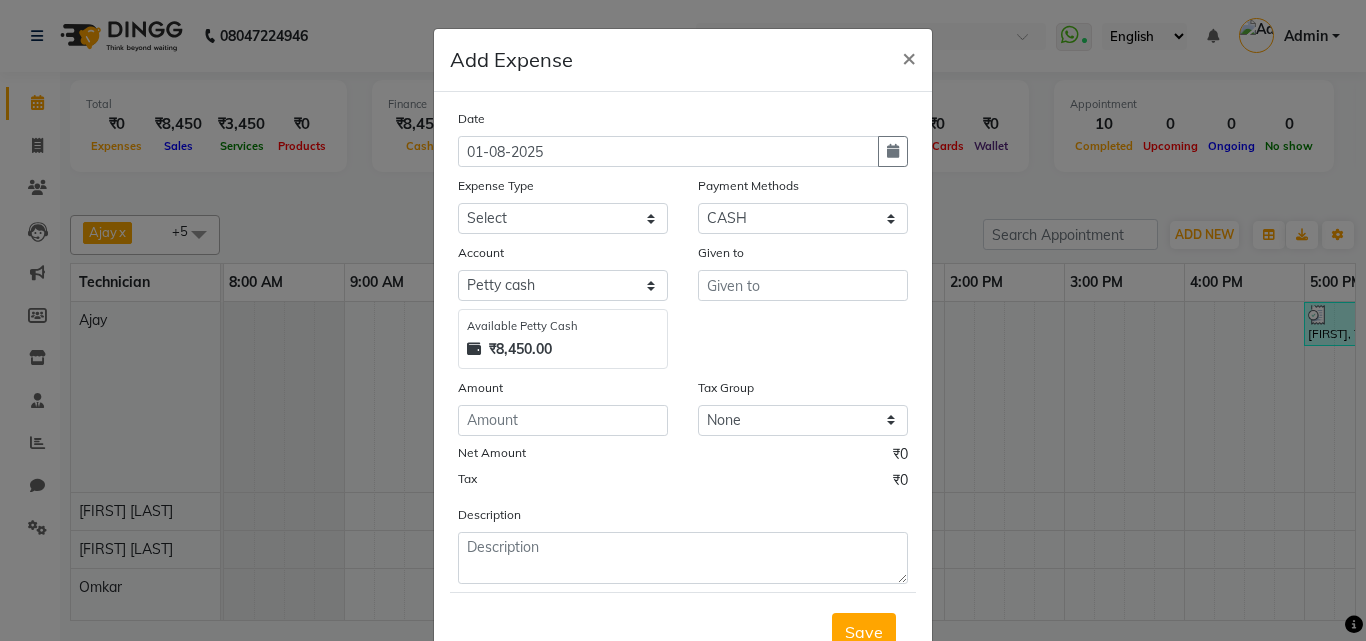 click on "Date 01-08-2025 Expense Type Select Advance Salary Bank charges Car maintenance Cash transfer to bank Cash transfer to hub Client Snacks Clinical charges Equipment Fuel Govt fee Incentive Insurance International purchase Loan Repayment Maintenance Marketing Miscellaneous MRA Other Pantry Product Rent Salary Staff Snacks Tax Tea & Refreshment Utilities Payment Methods Select Package Points Wallet UPI Prepaid CARD Coupon CASH Account Select Petty cash Default account Available Petty Cash ₹8,450.00 Given to Amount Tax Group None GST Net Amount ₹0 Tax ₹0 Description" 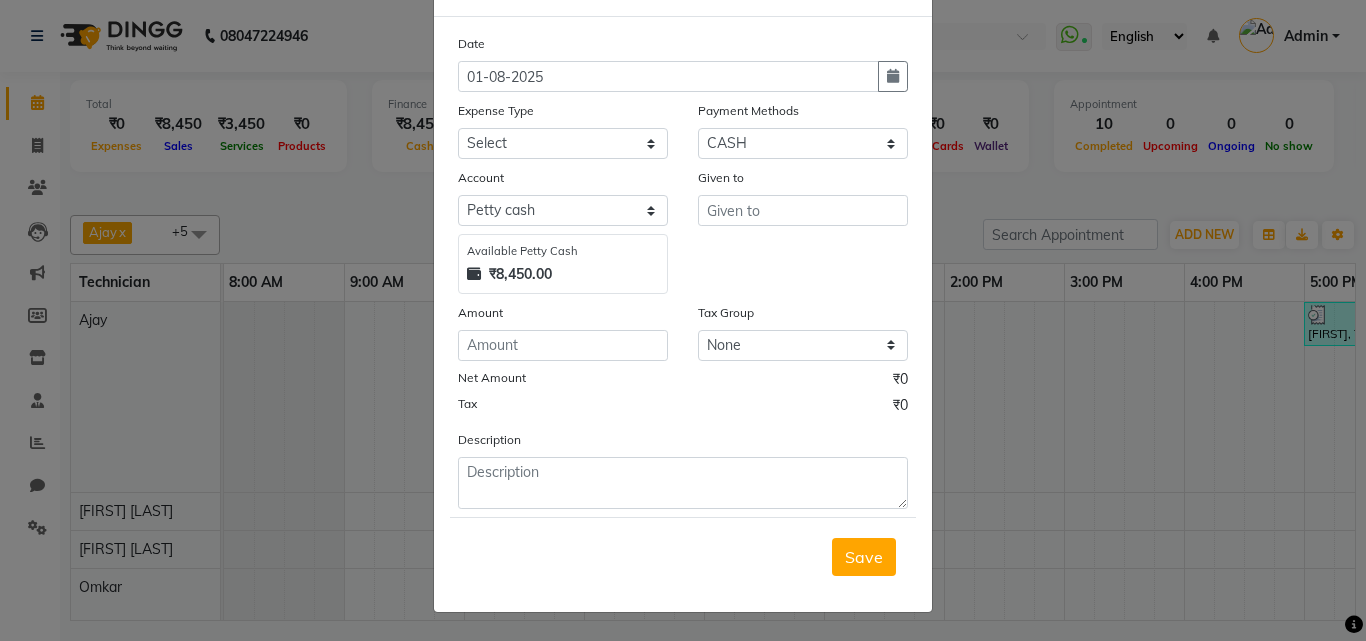 scroll, scrollTop: 0, scrollLeft: 0, axis: both 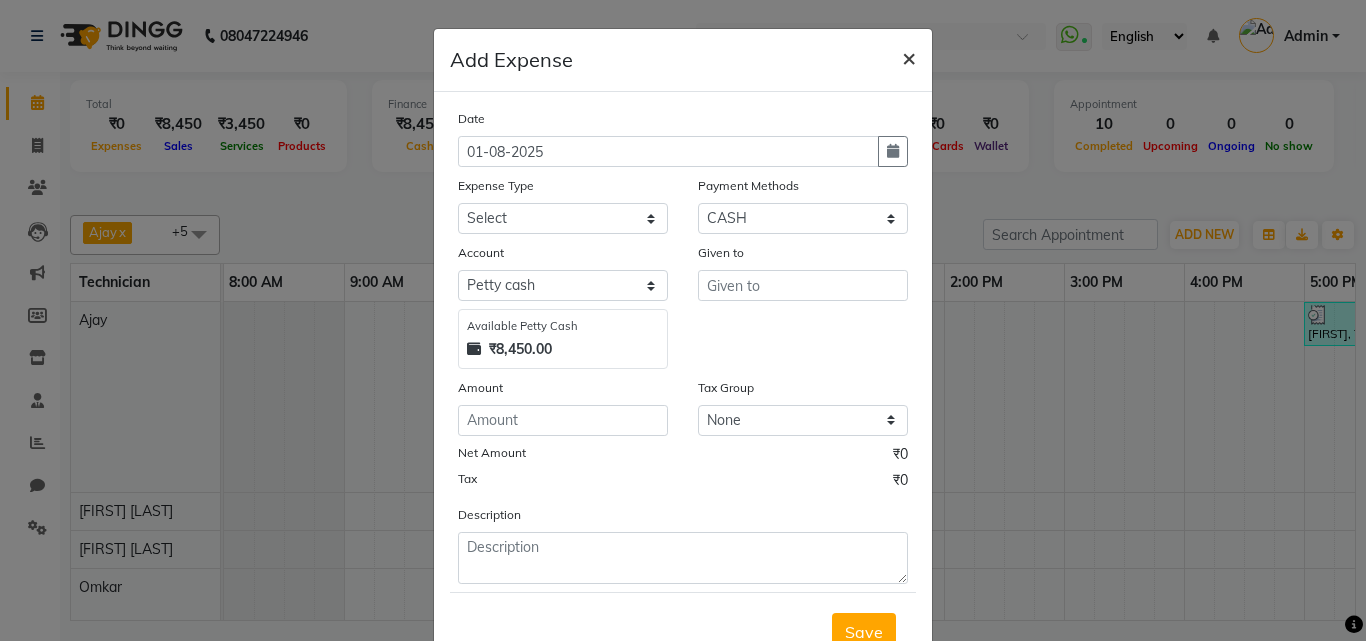 click on "×" 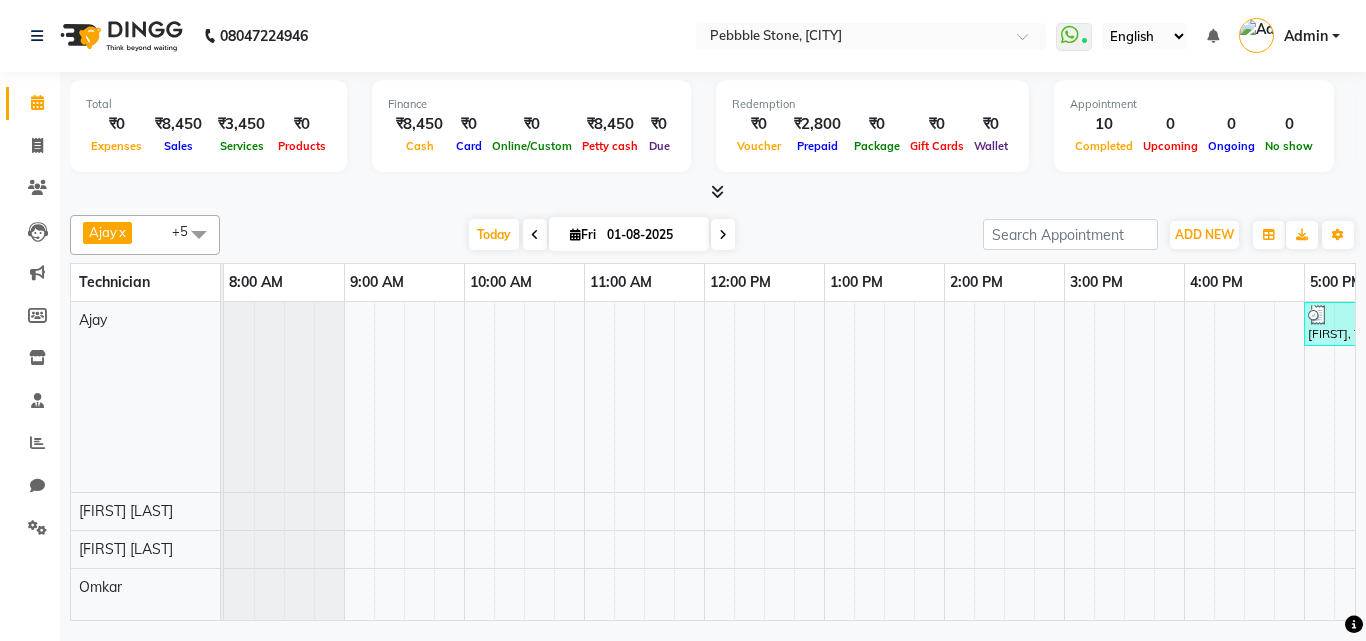 scroll, scrollTop: 0, scrollLeft: 237, axis: horizontal 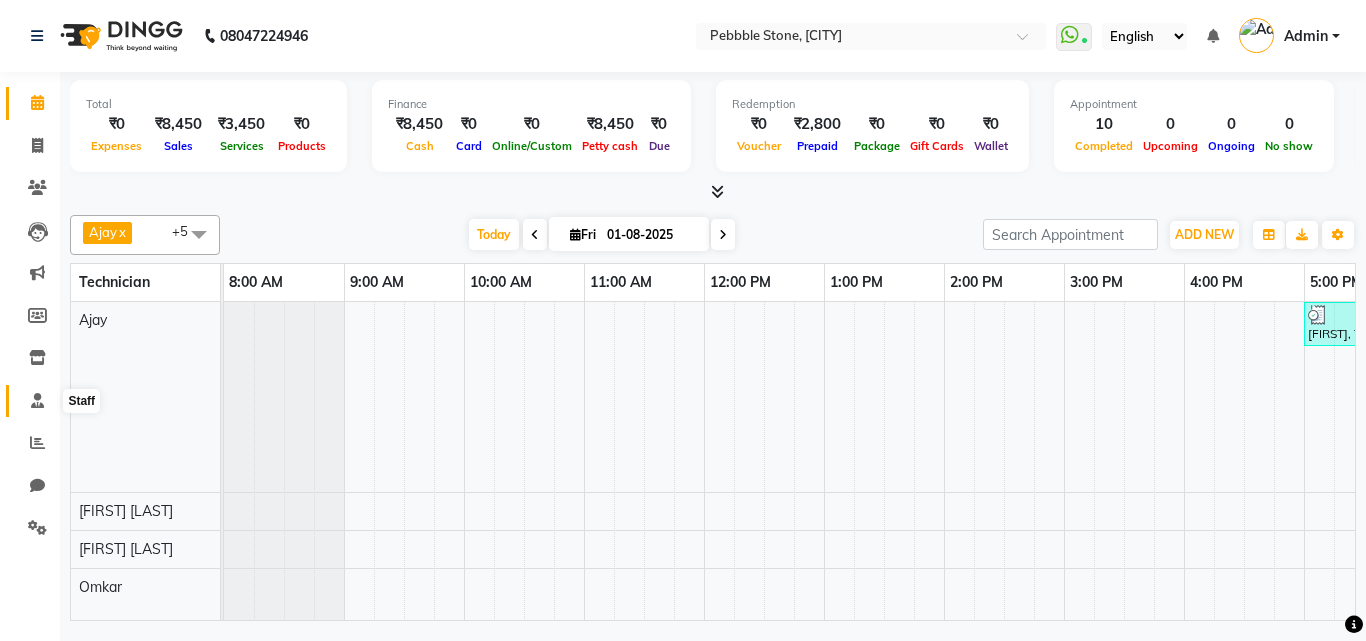 click 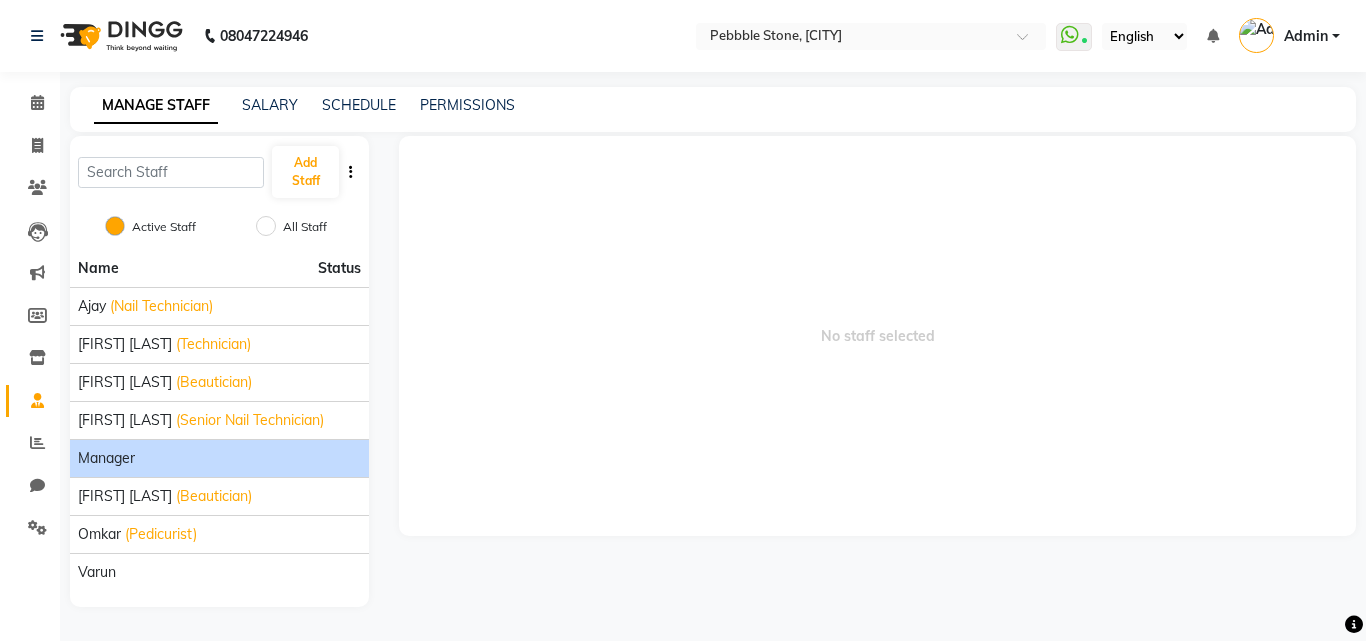 click on "Manager" 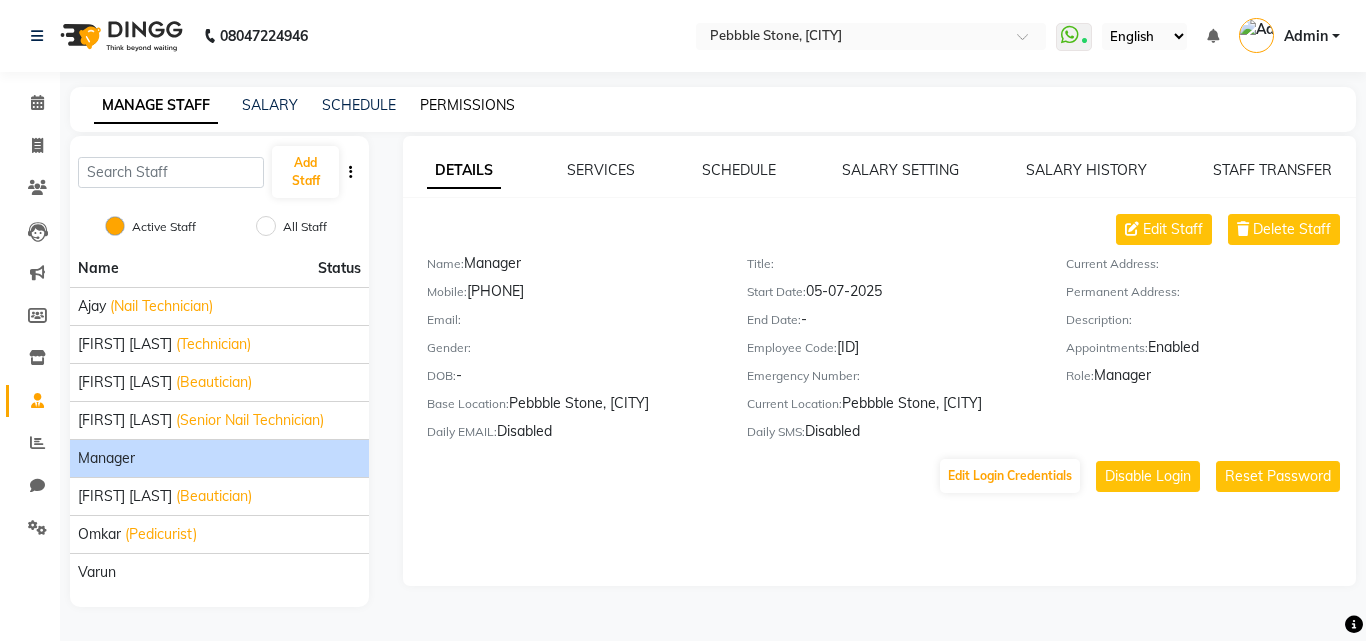 click on "PERMISSIONS" 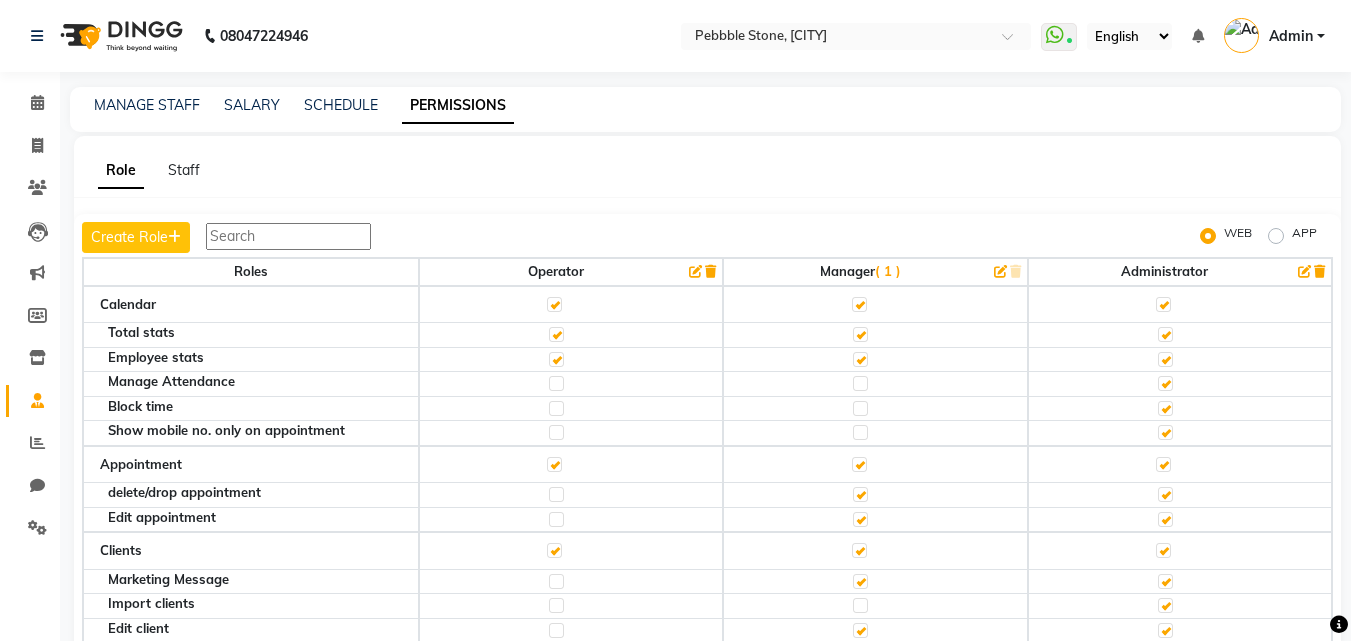 click at bounding box center [288, 236] 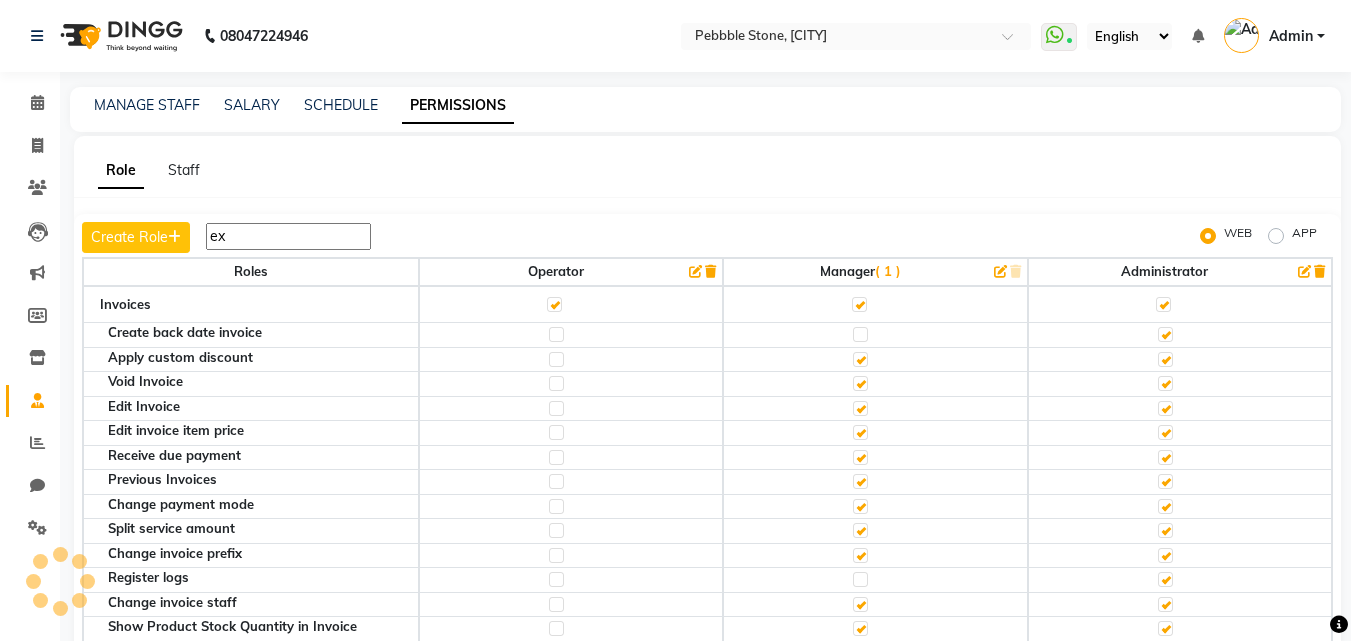type on "e" 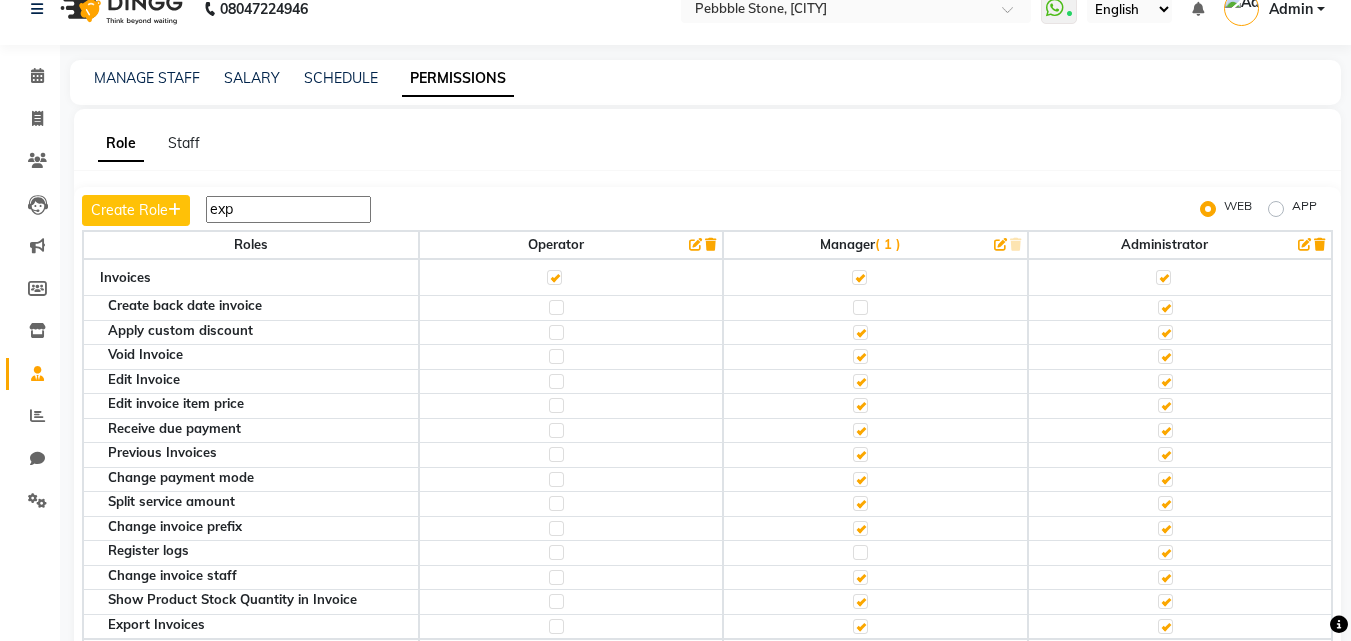 scroll, scrollTop: 0, scrollLeft: 0, axis: both 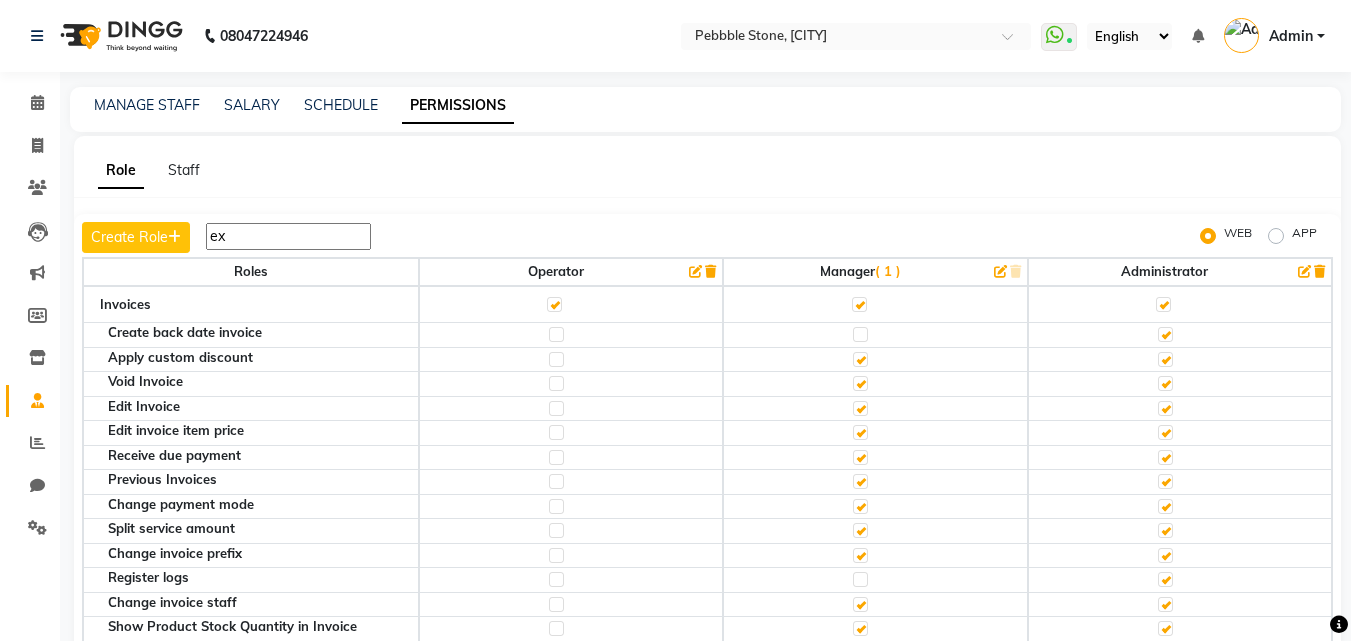type on "e" 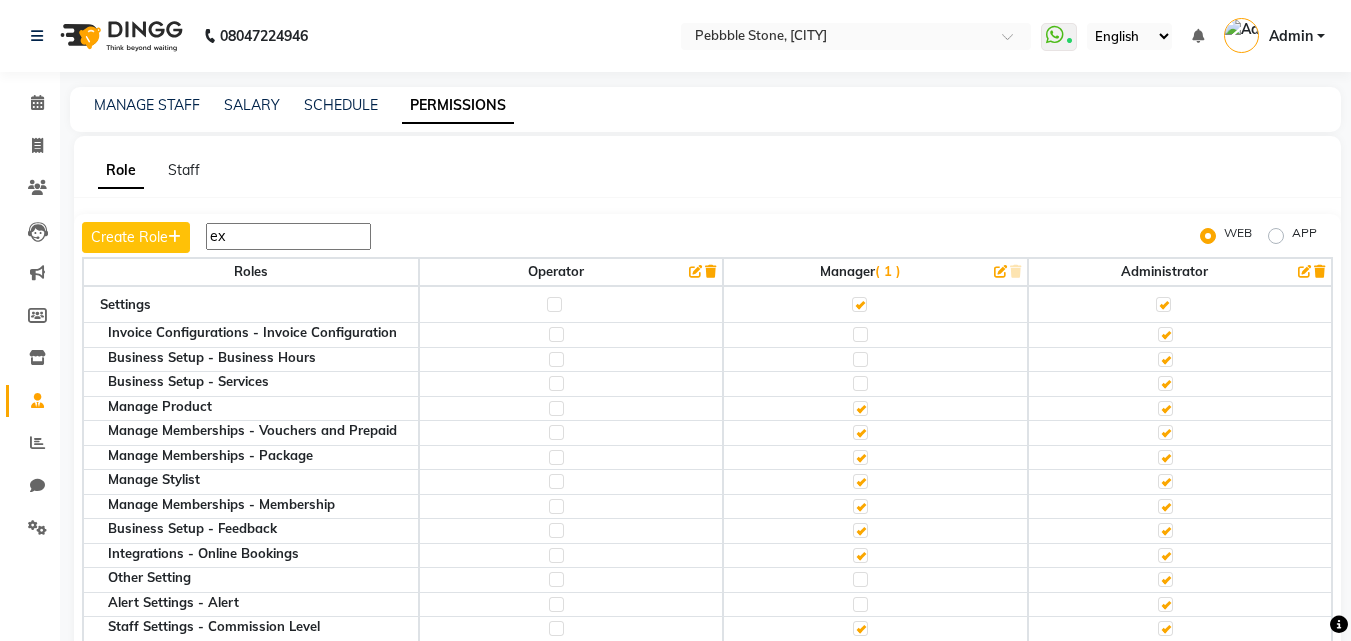 type on "e" 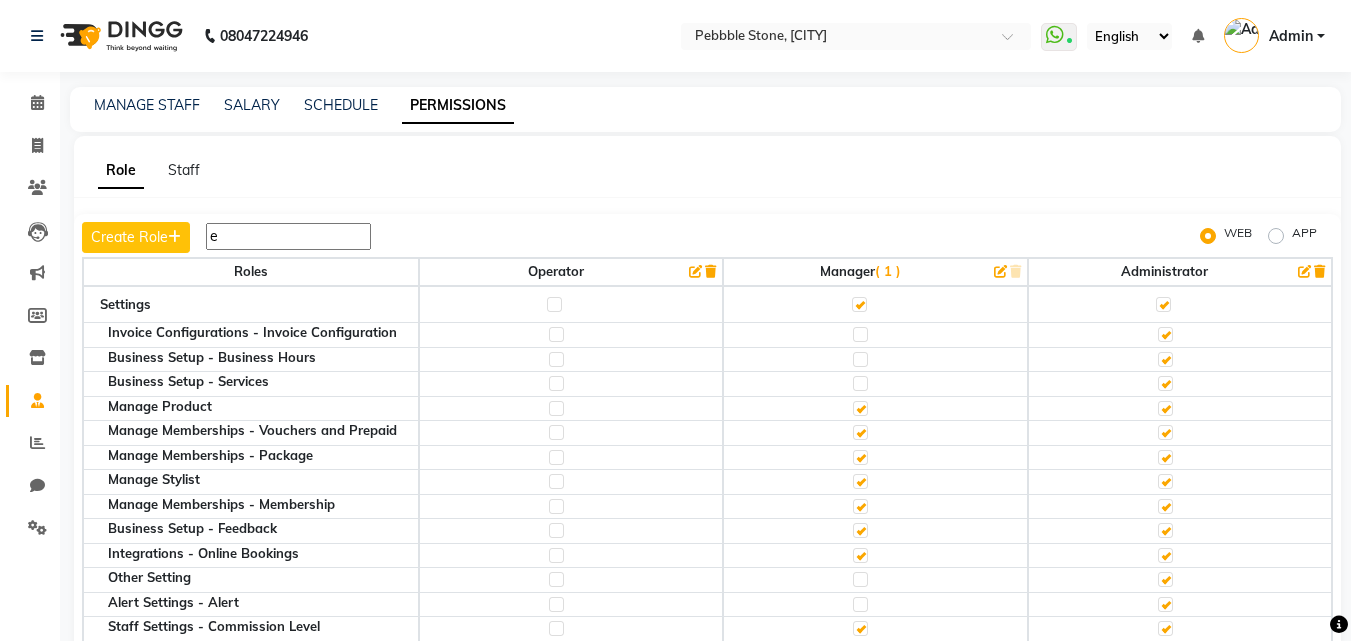 type 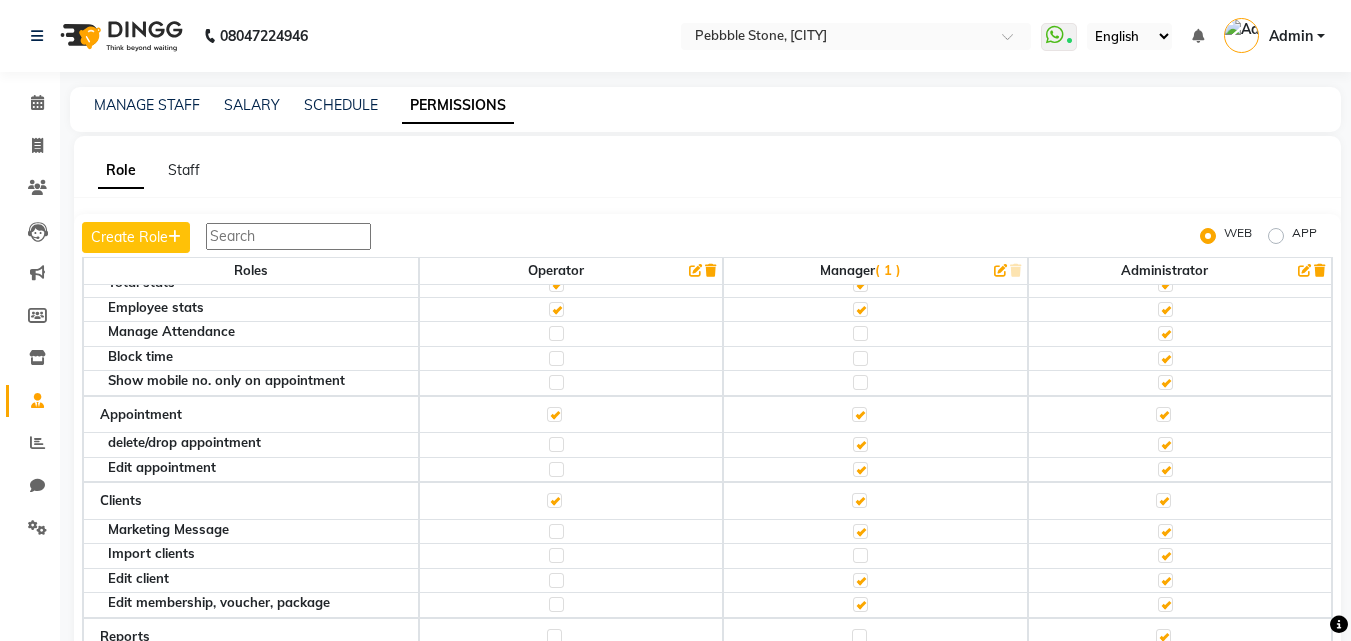 scroll, scrollTop: 66, scrollLeft: 0, axis: vertical 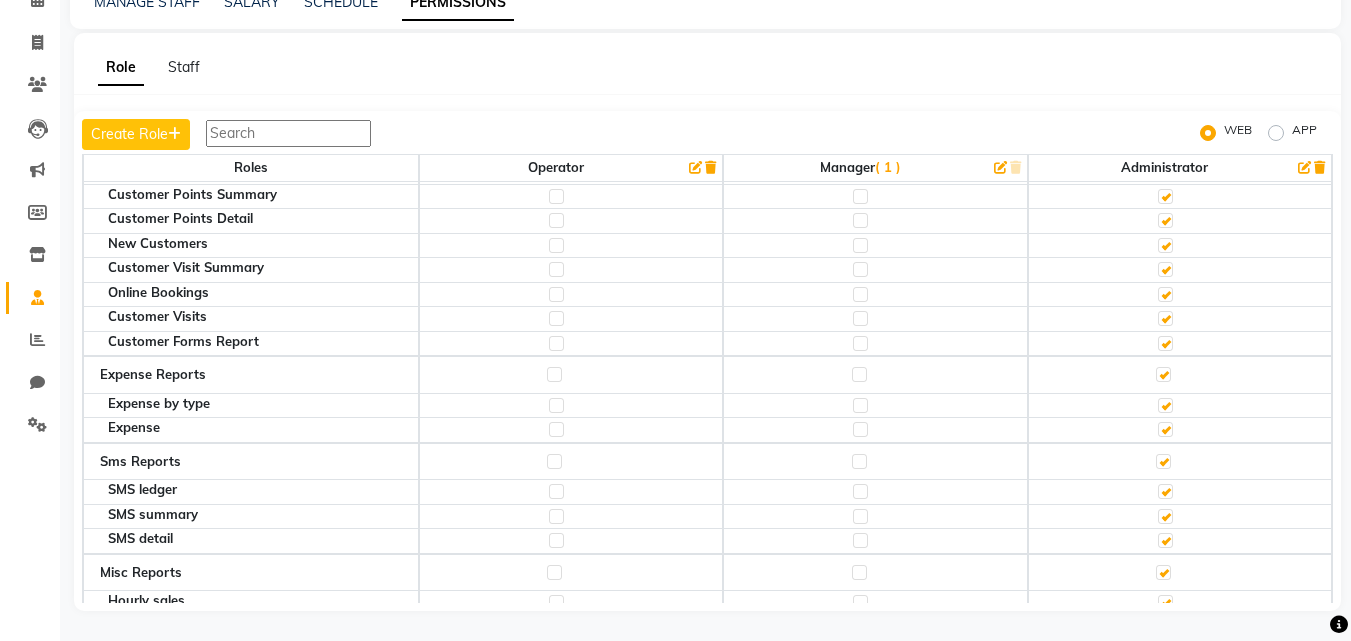 click 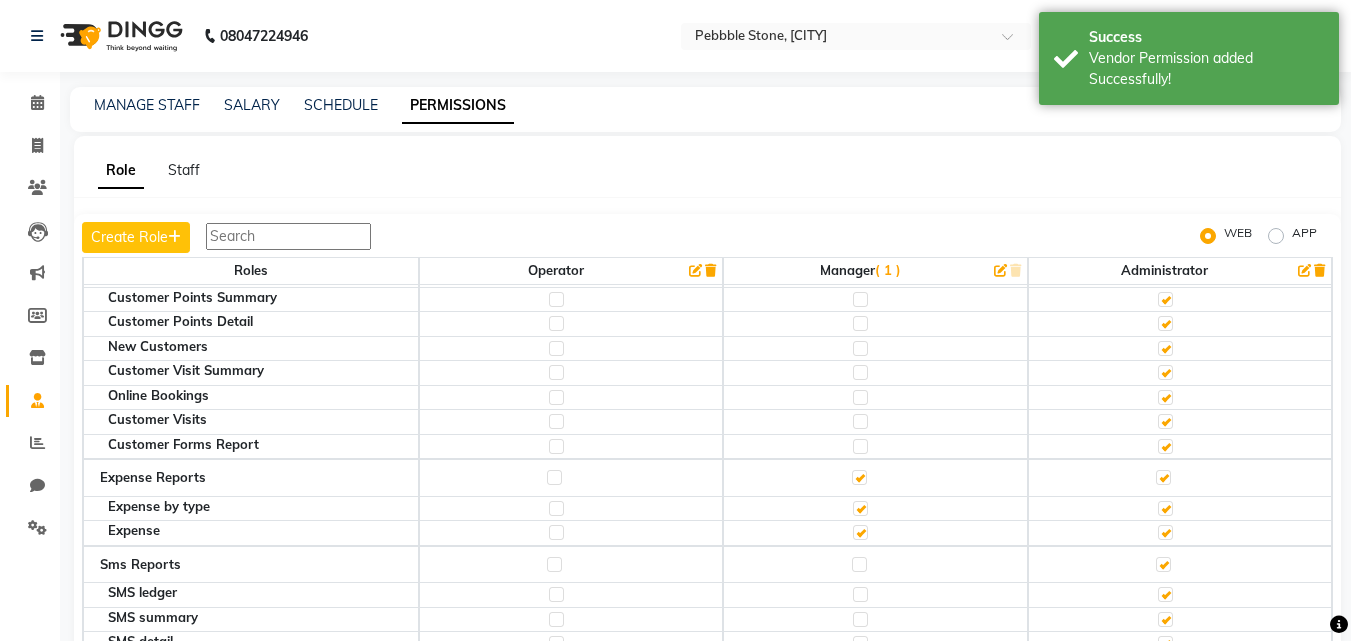 scroll, scrollTop: 103, scrollLeft: 0, axis: vertical 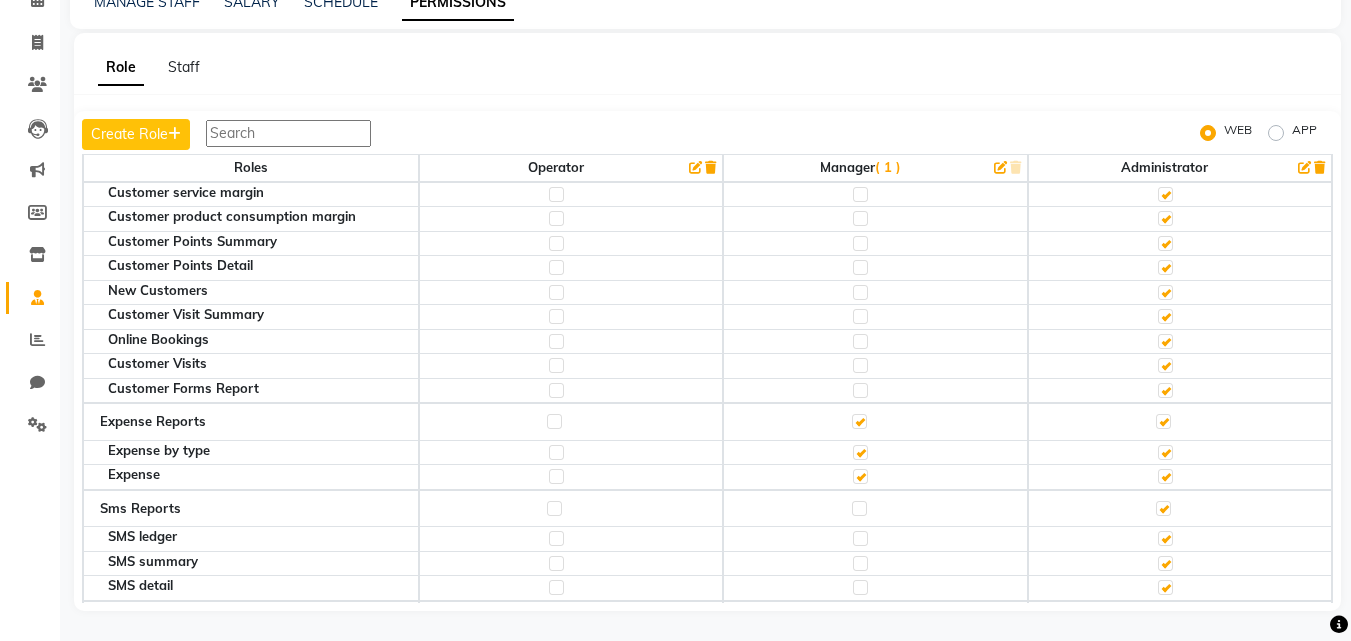 click at bounding box center [288, 133] 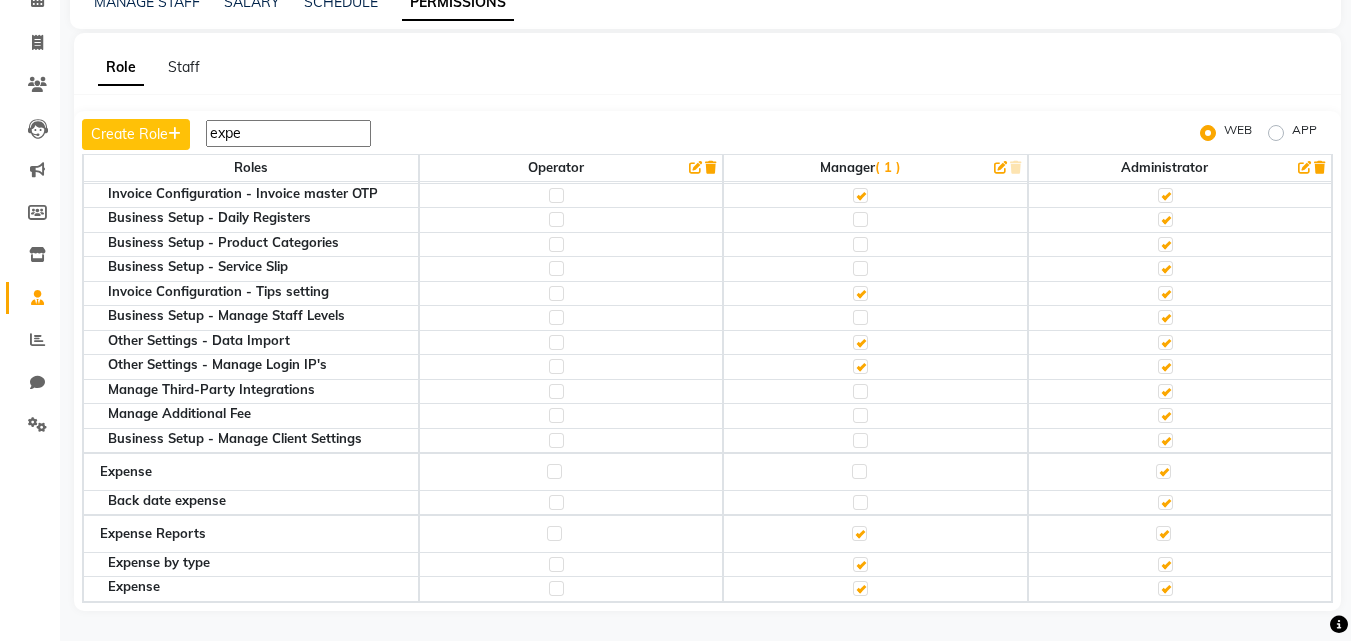 scroll, scrollTop: 600, scrollLeft: 0, axis: vertical 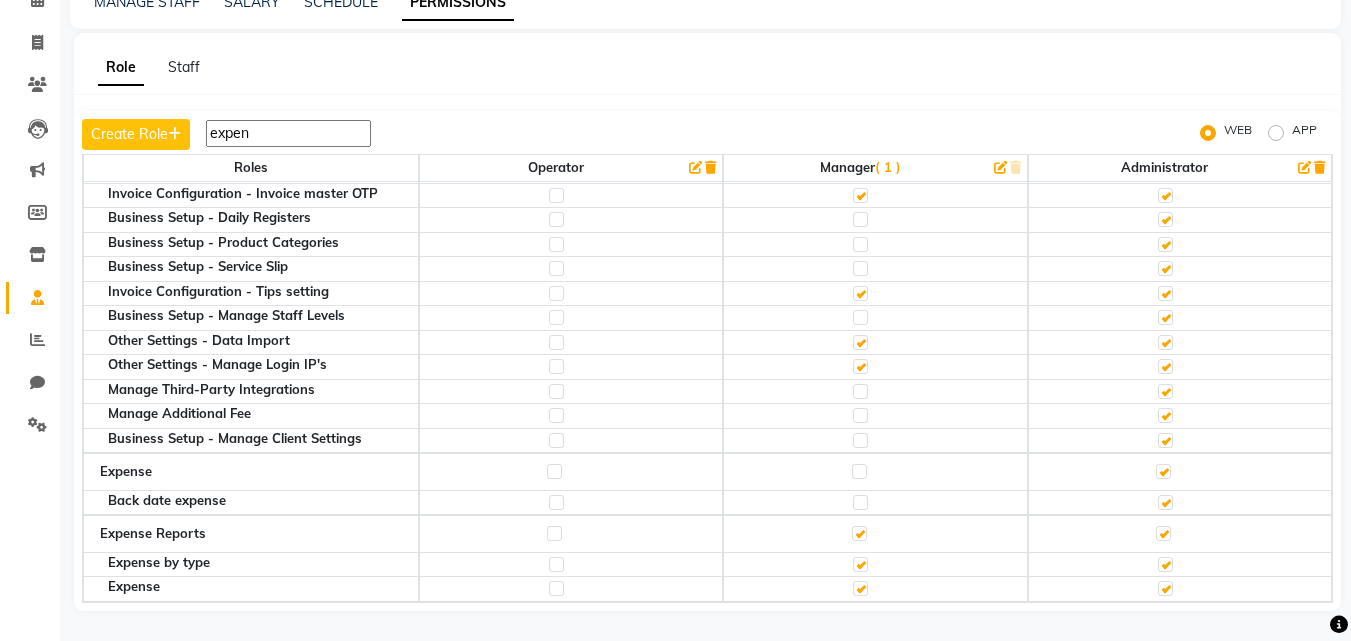 type on "expen" 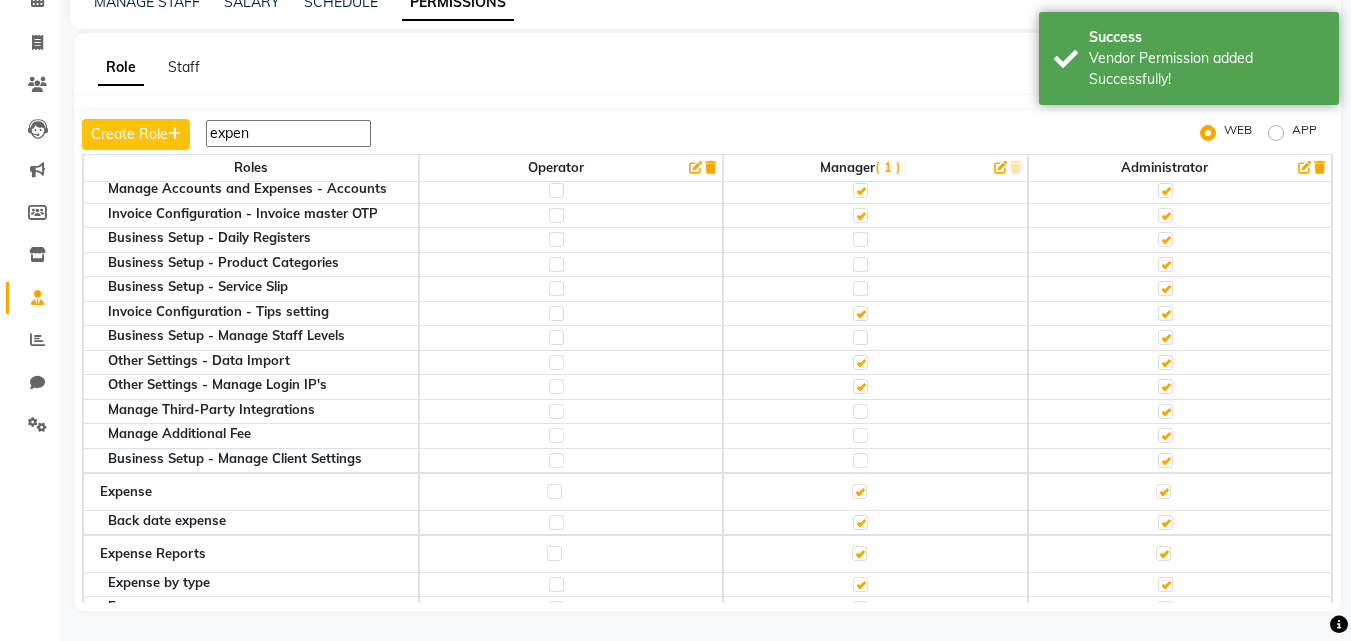 scroll, scrollTop: 600, scrollLeft: 0, axis: vertical 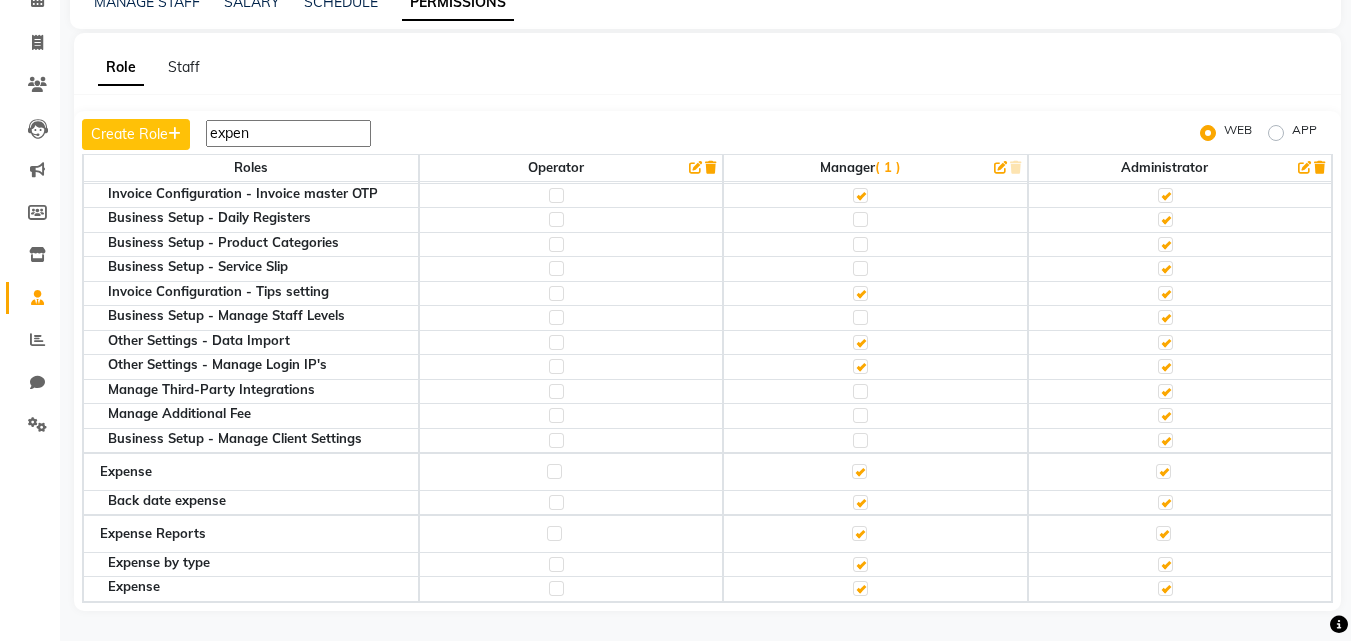 click 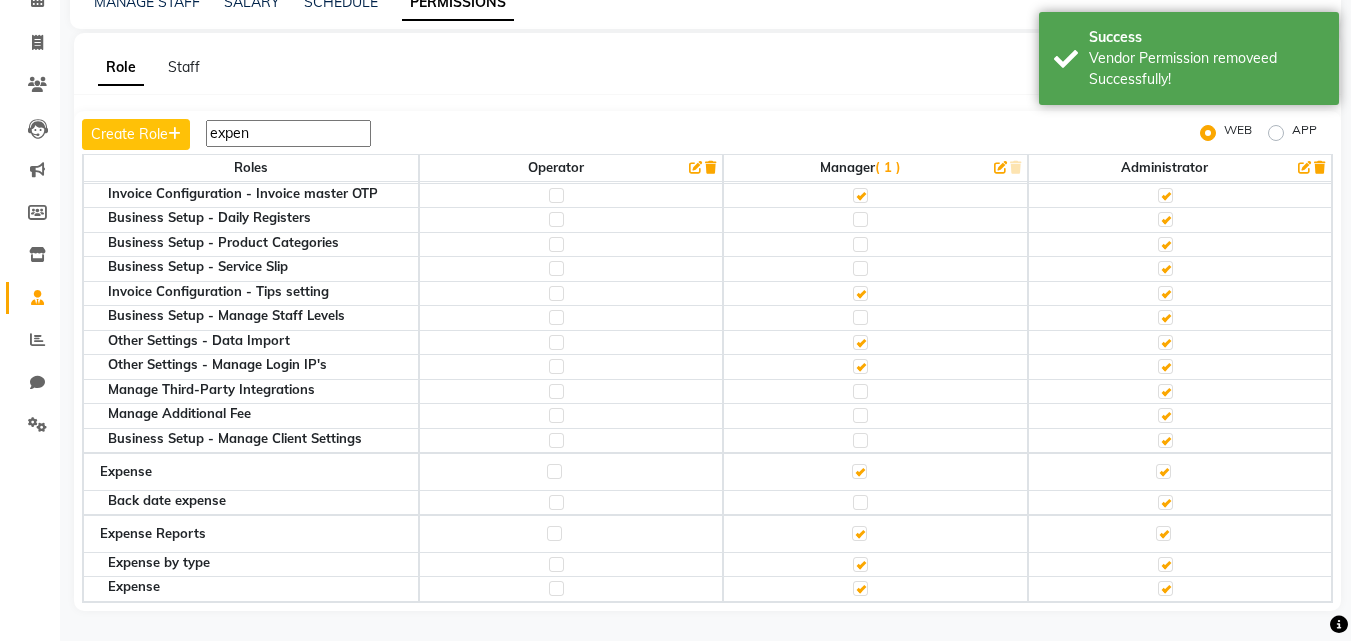 click 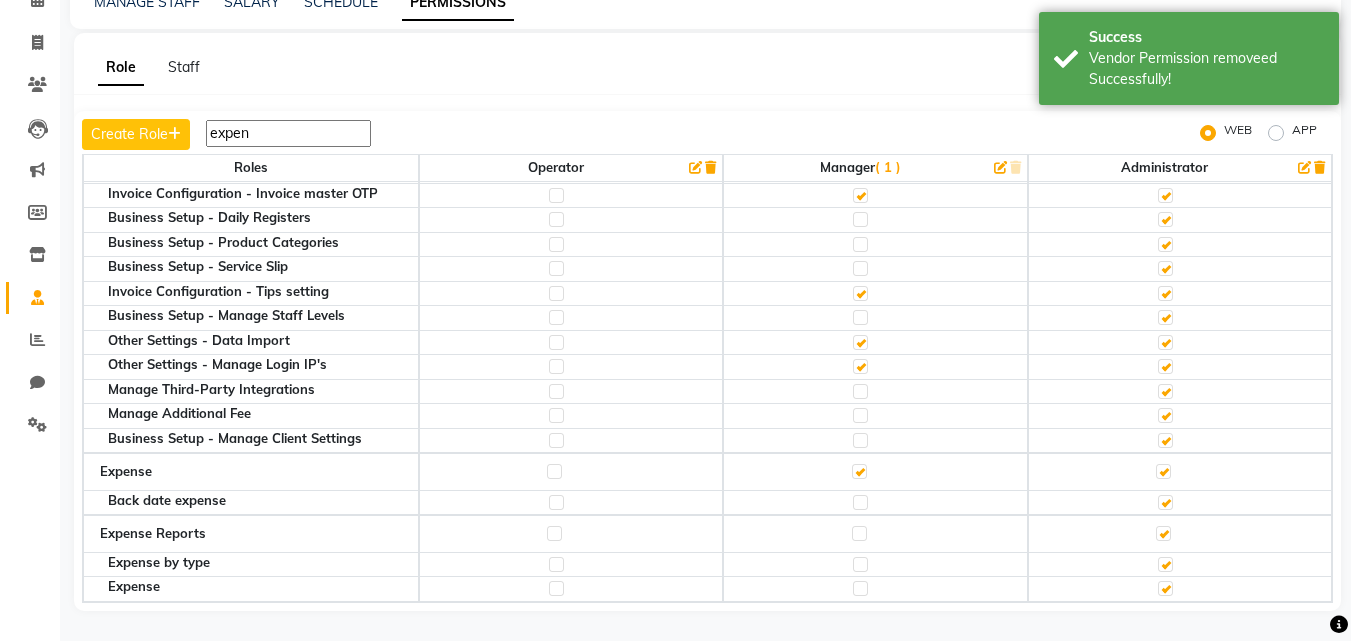 click 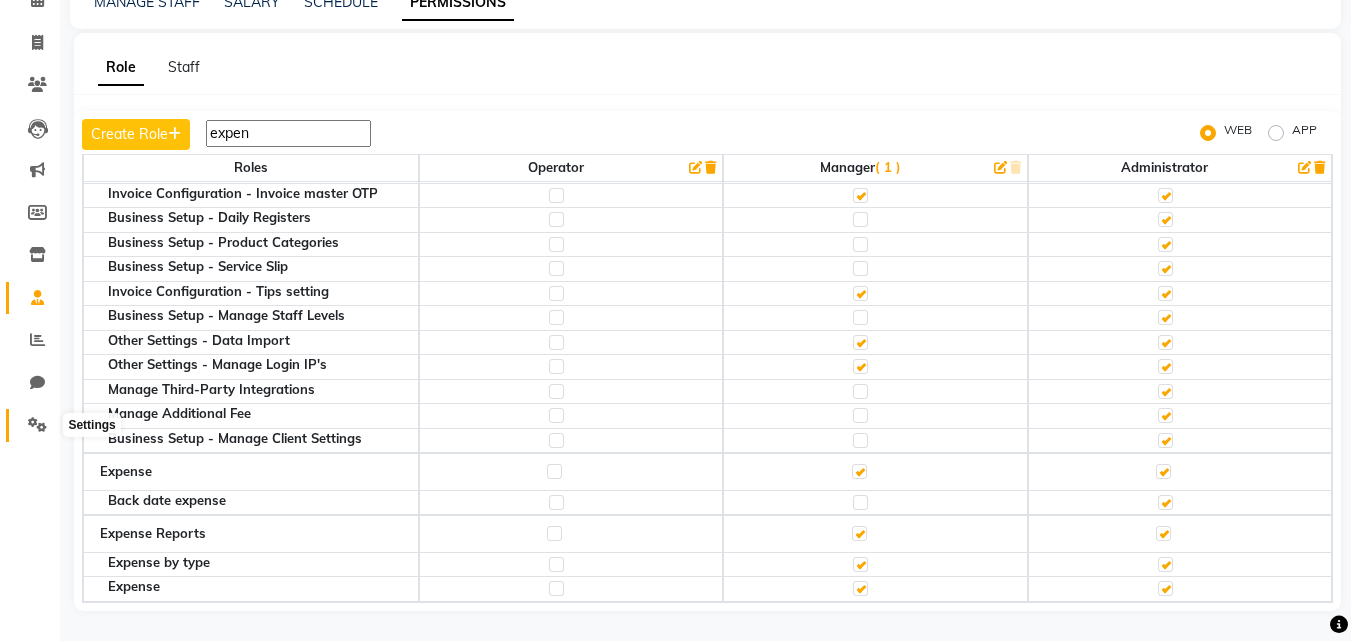 click 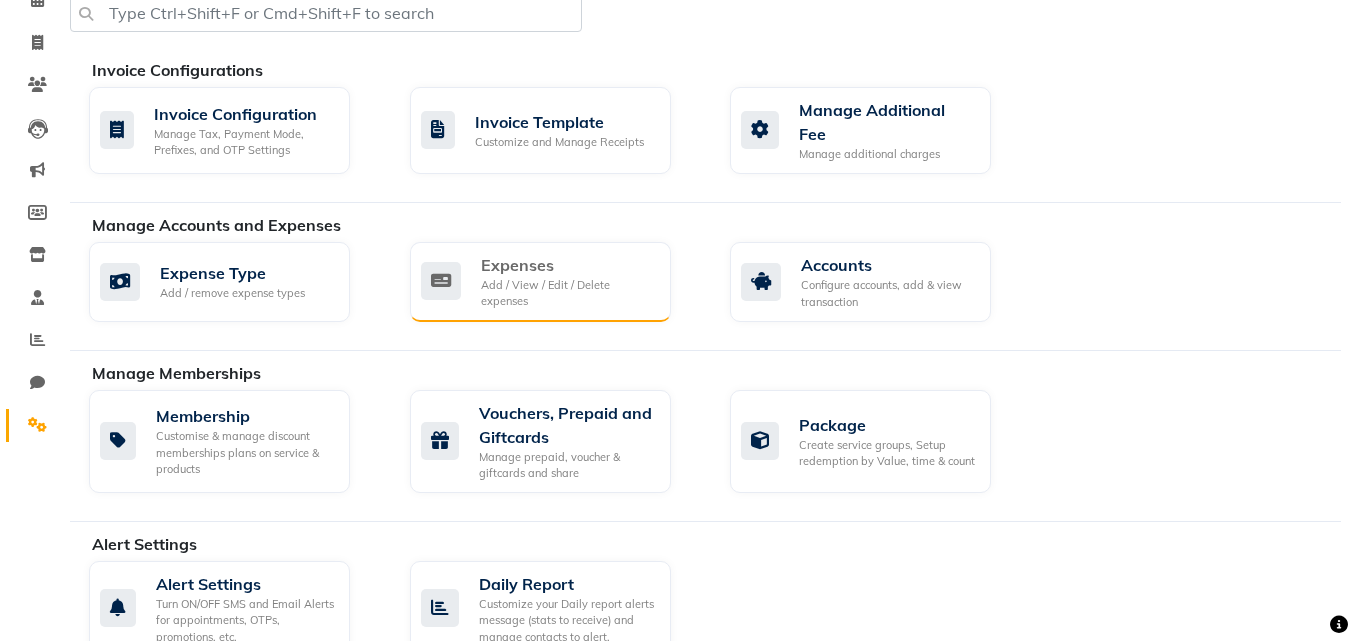 click on "Add / View / Edit / Delete expenses" 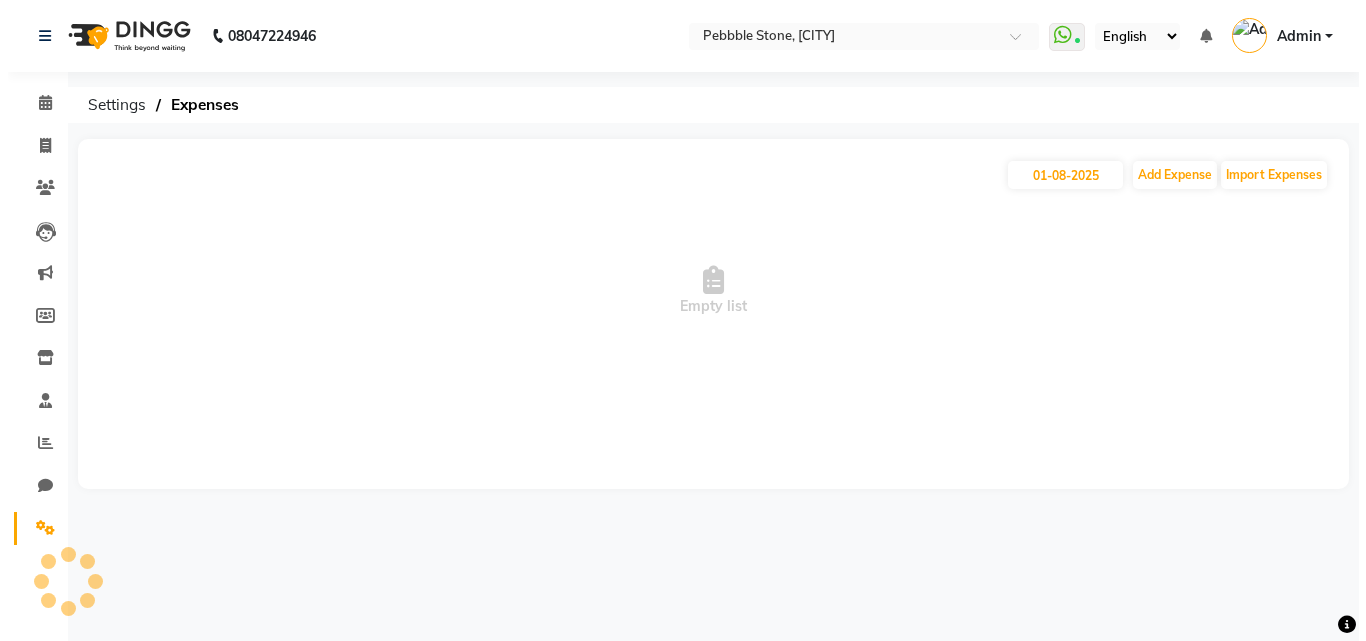scroll, scrollTop: 0, scrollLeft: 0, axis: both 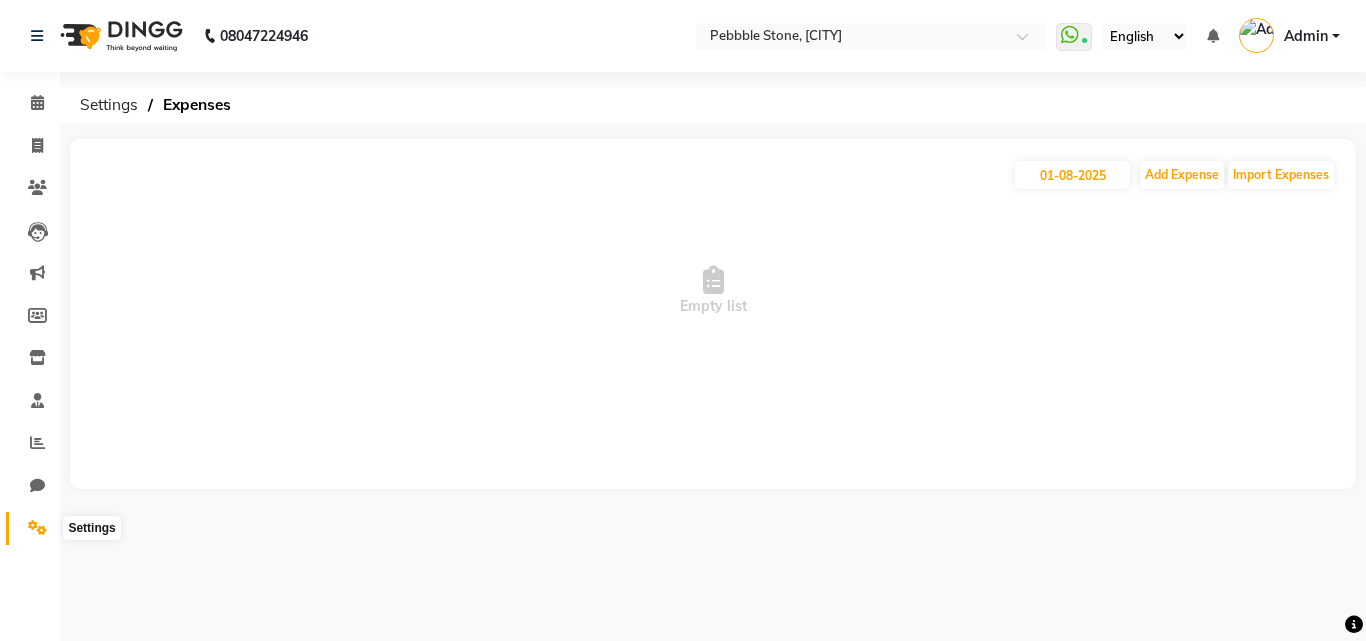 click 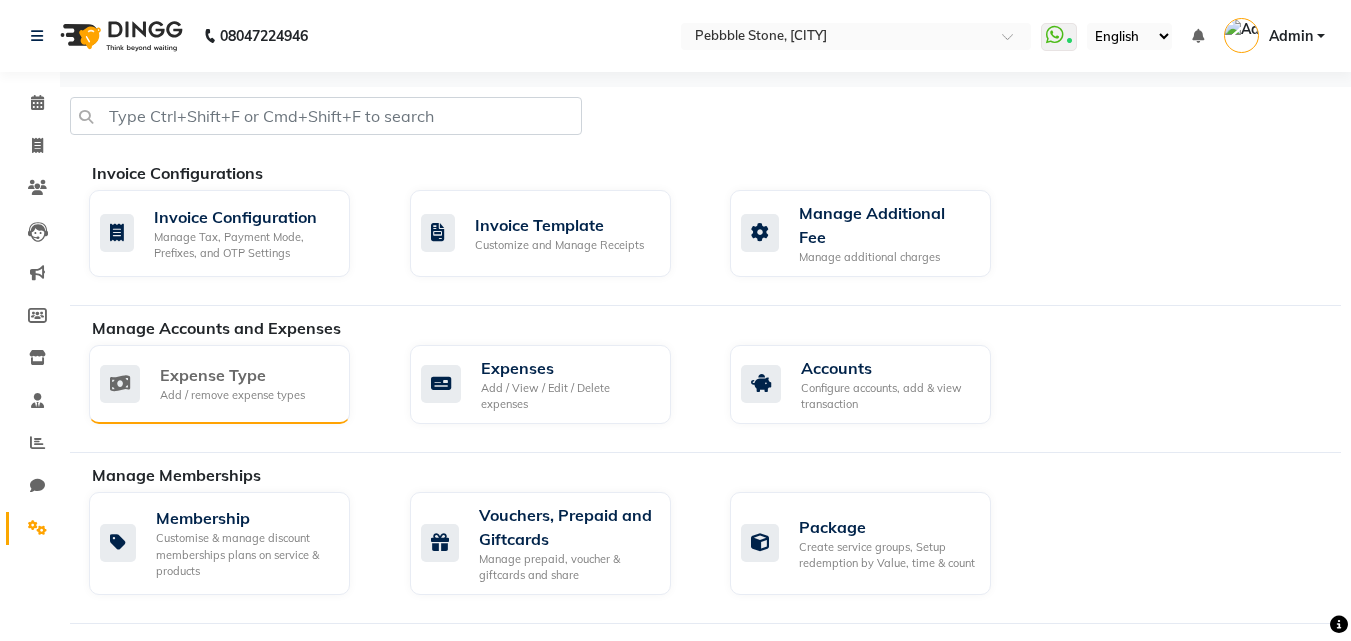 click on "Add / remove expense types" 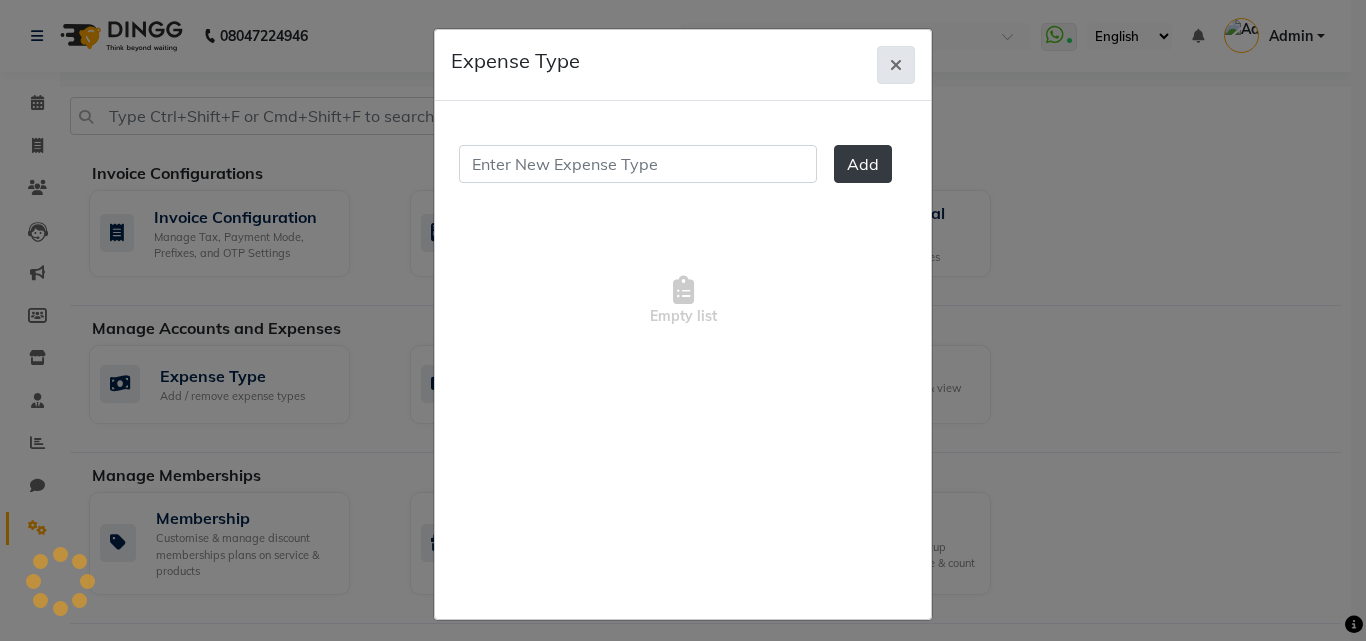 click 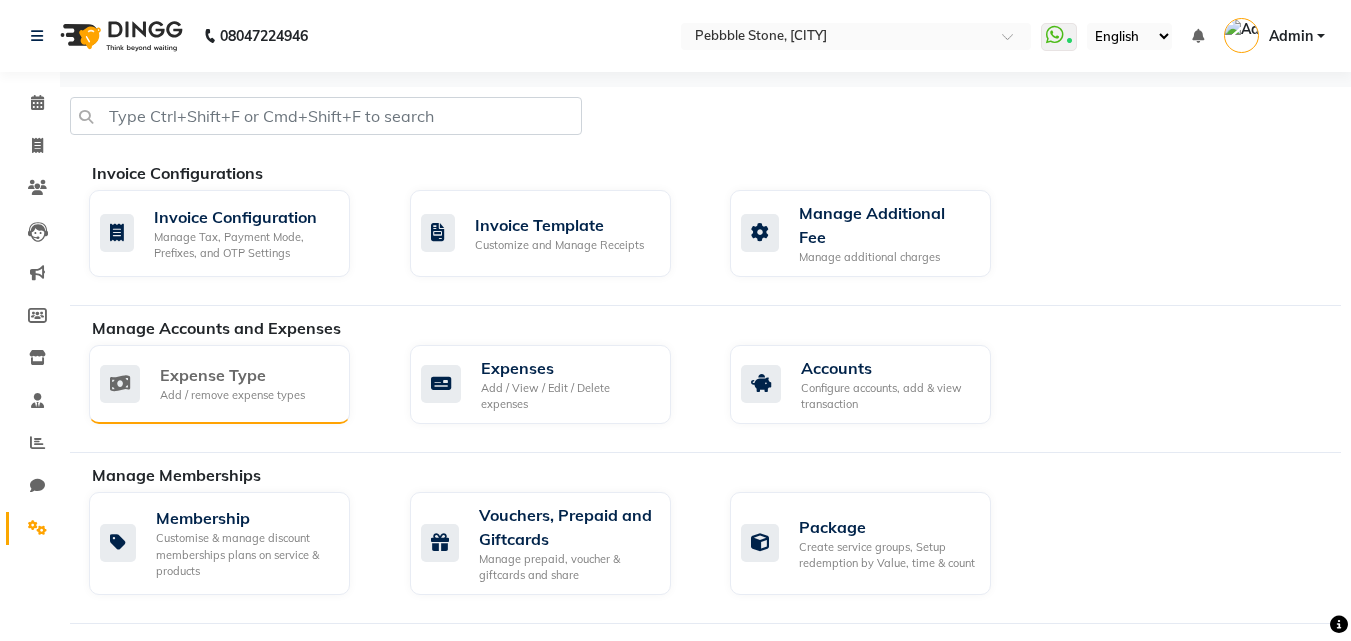 click on "Expense Type Add / remove expense types" 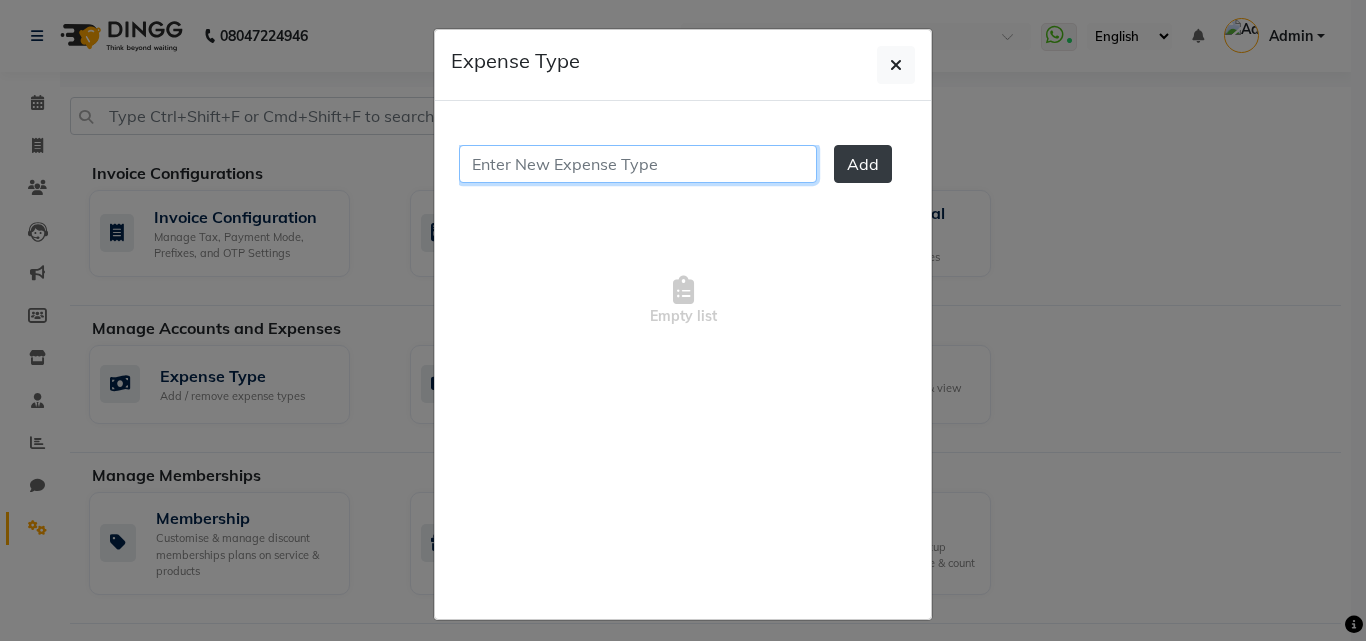 click at bounding box center (638, 164) 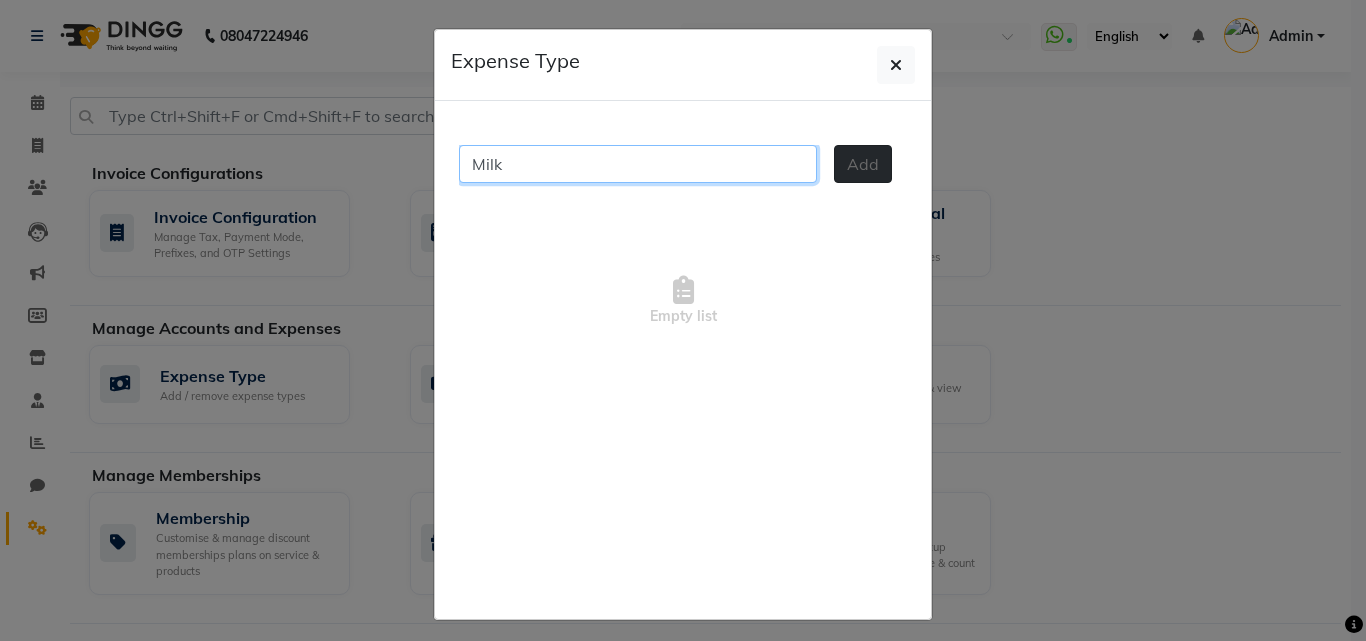 type on "Milk" 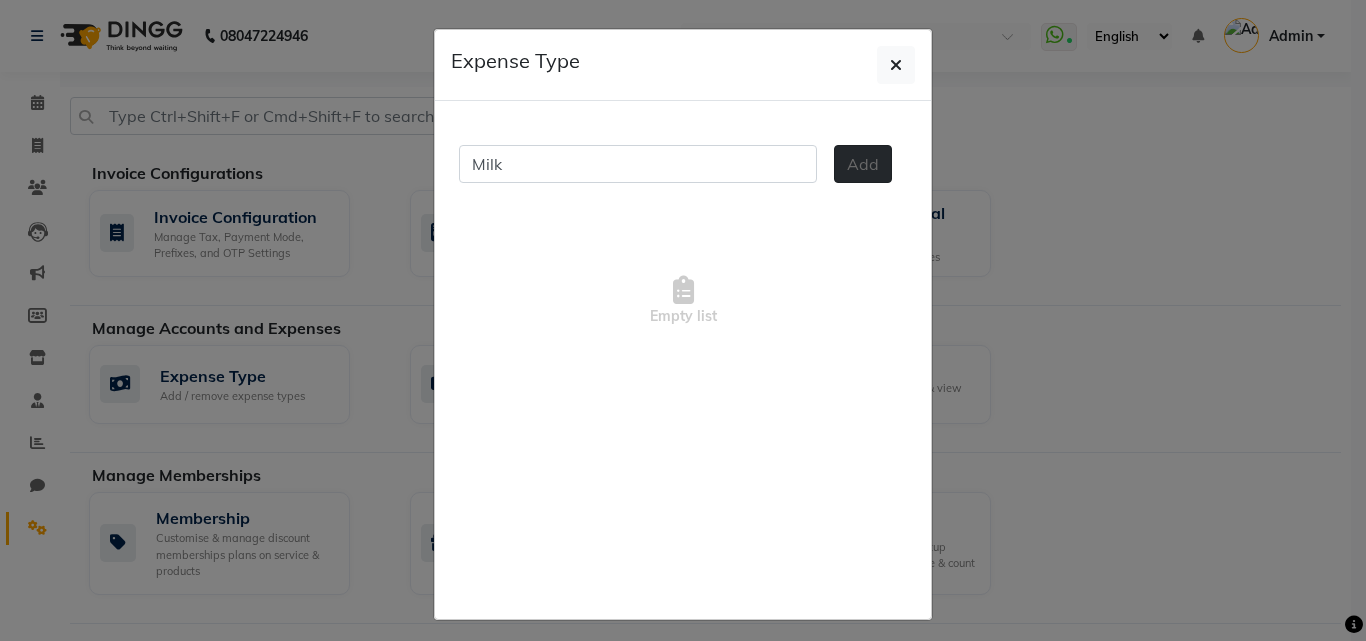 click on "Add" at bounding box center (863, 164) 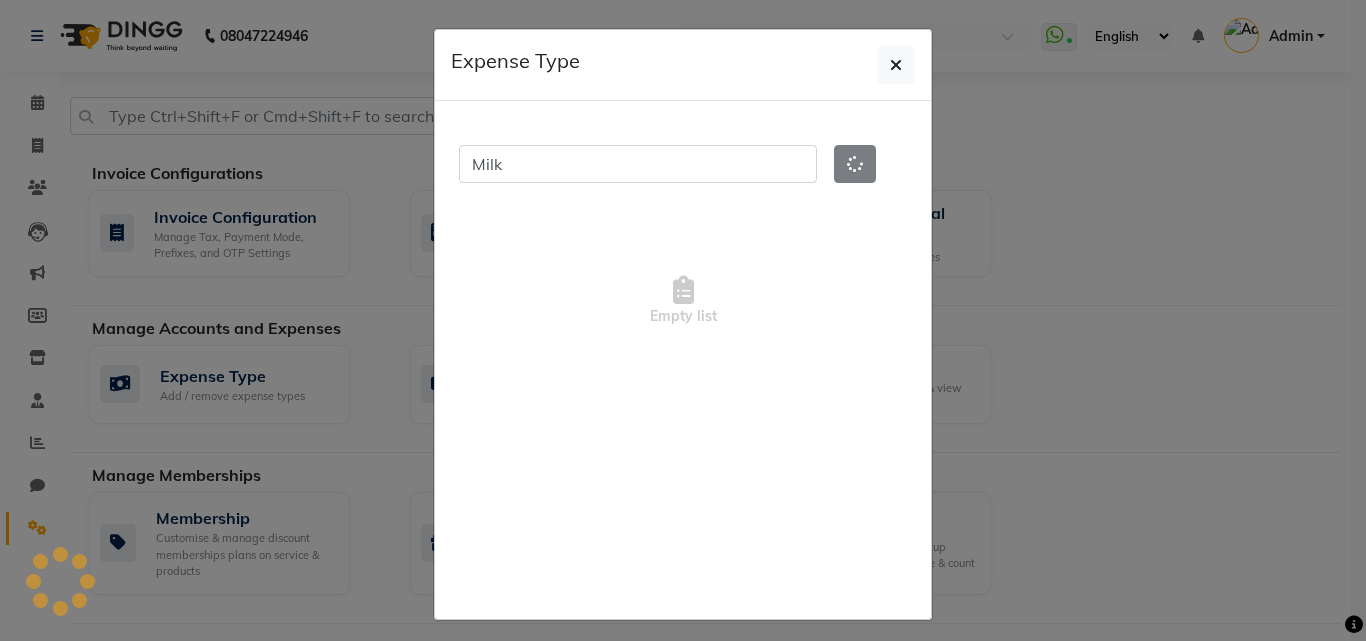 type 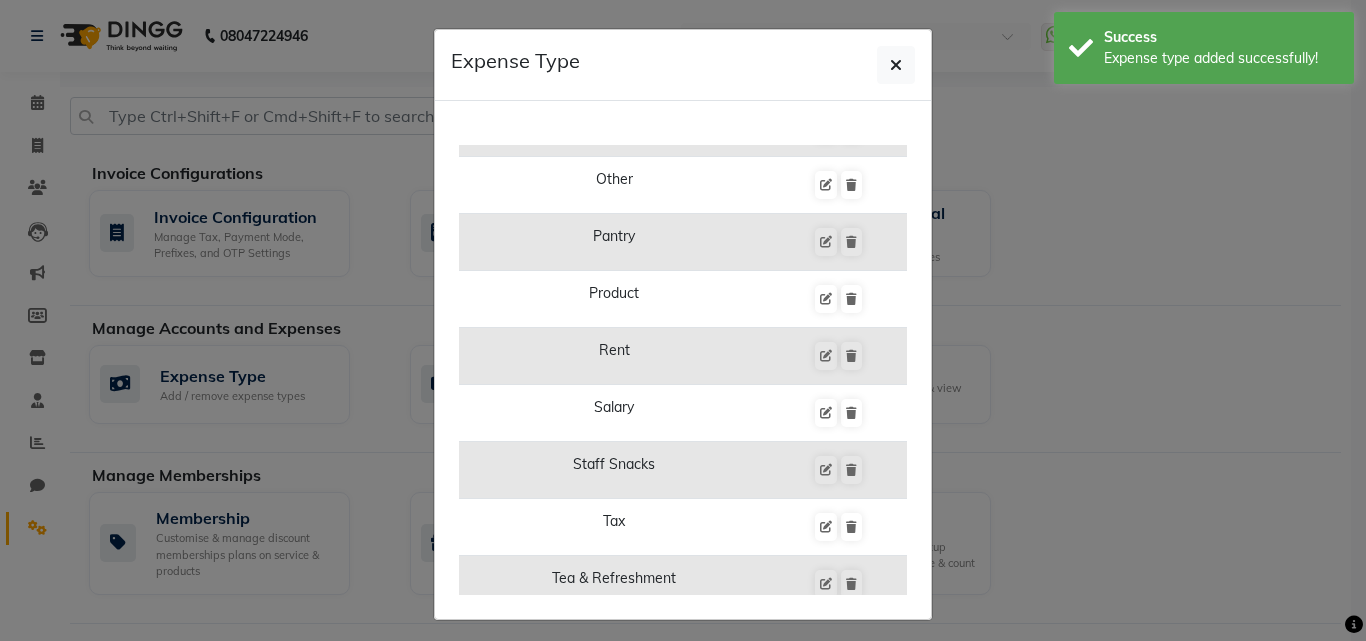 scroll, scrollTop: 0, scrollLeft: 0, axis: both 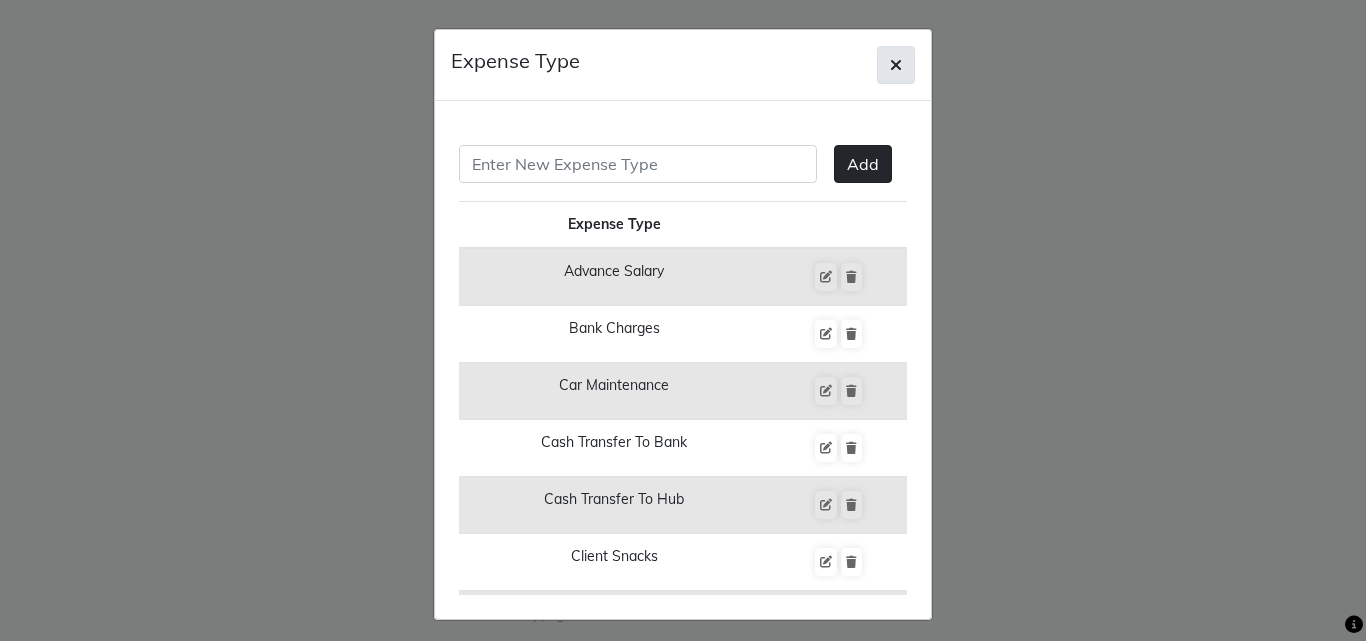 click 